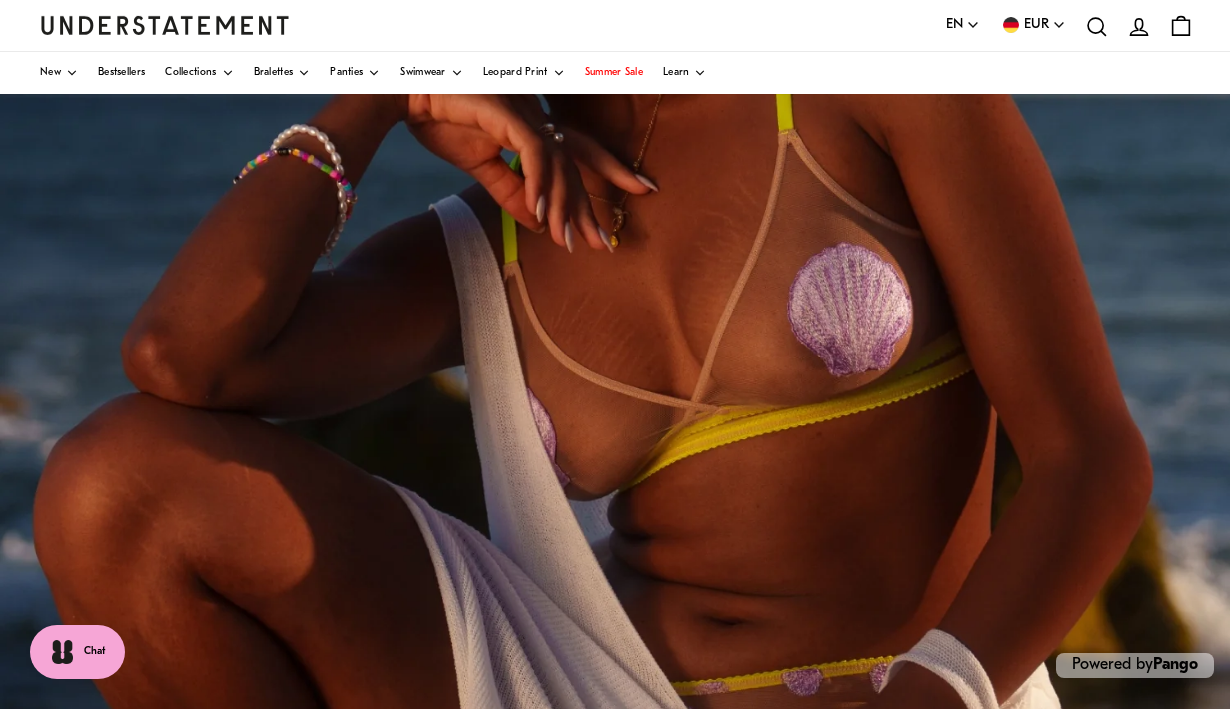 scroll, scrollTop: 0, scrollLeft: 0, axis: both 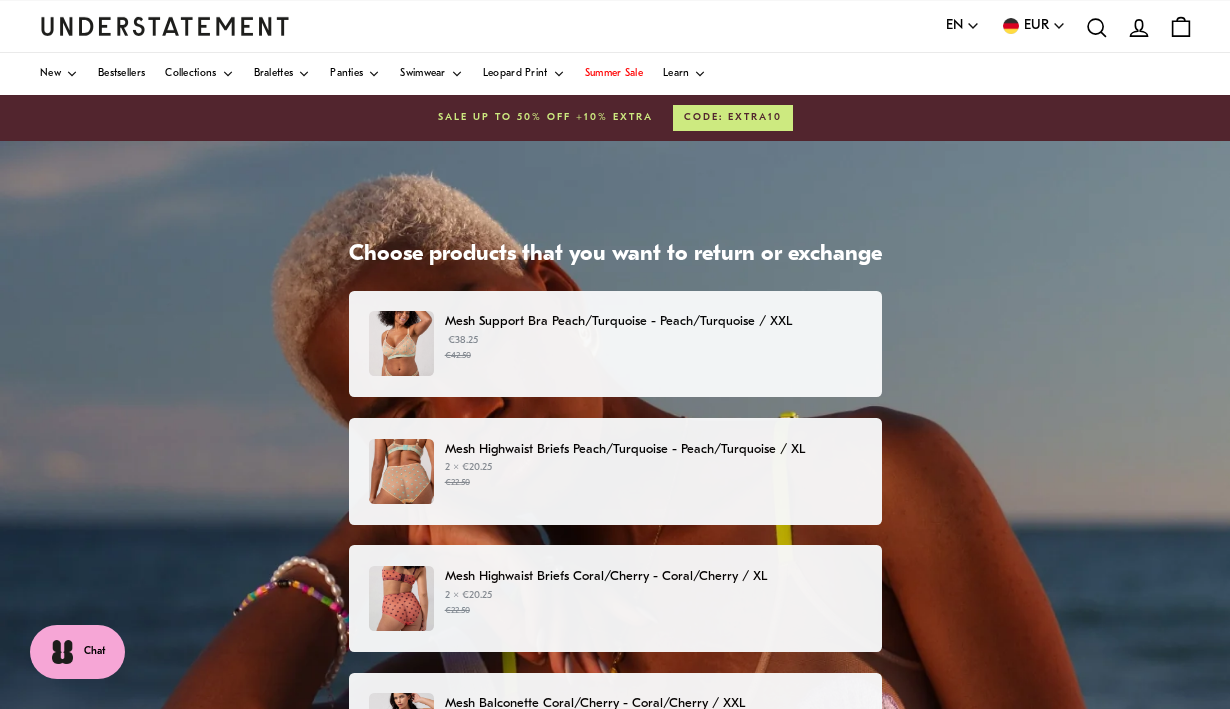 click on "€42.50" at bounding box center [653, 356] 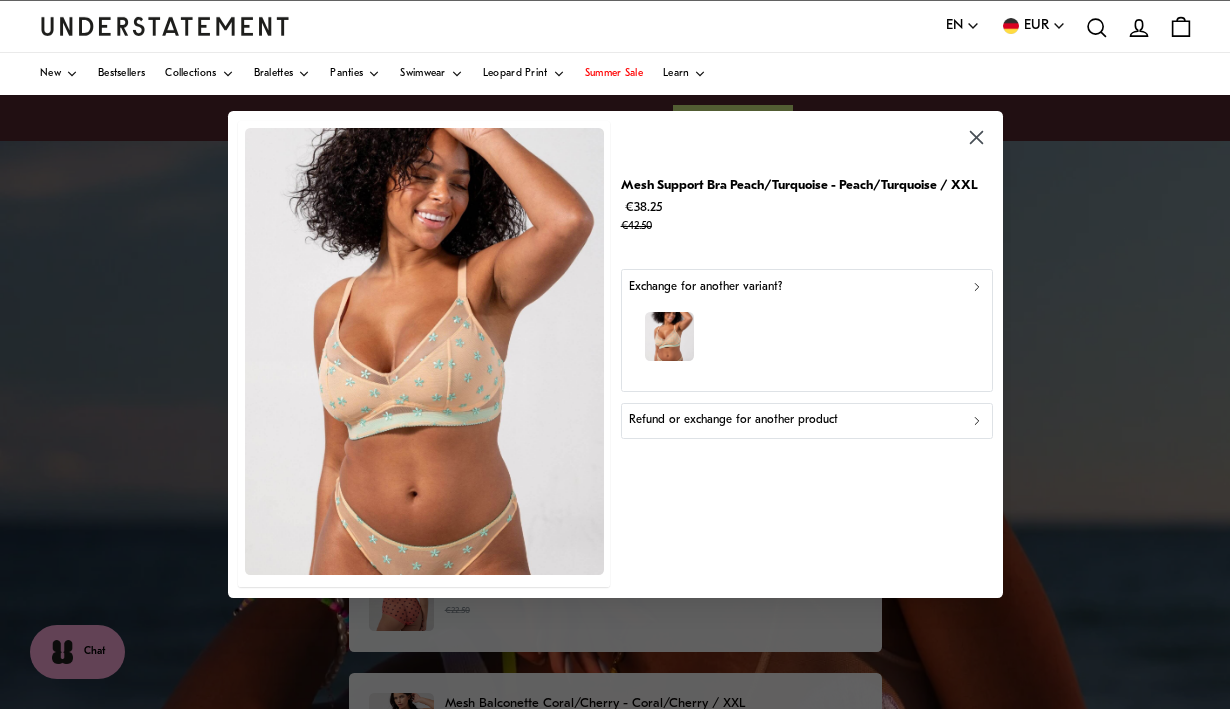 click on "Refund or exchange for another product" at bounding box center [733, 420] 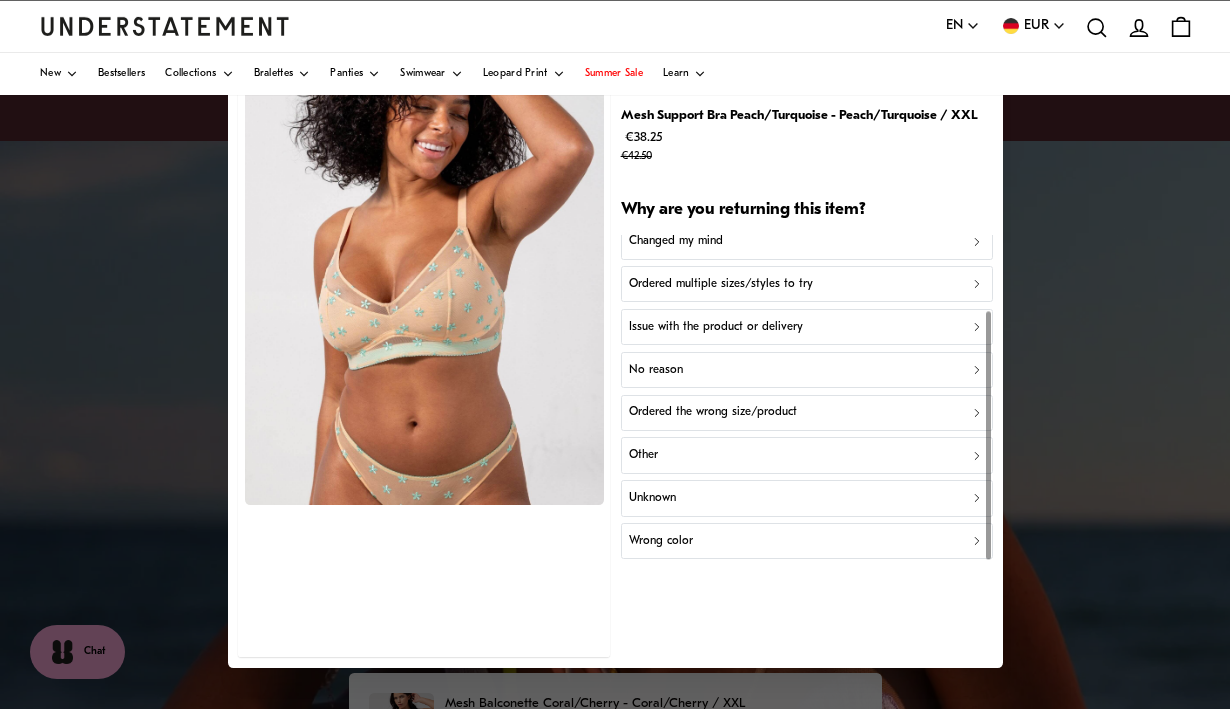 scroll, scrollTop: 99, scrollLeft: 0, axis: vertical 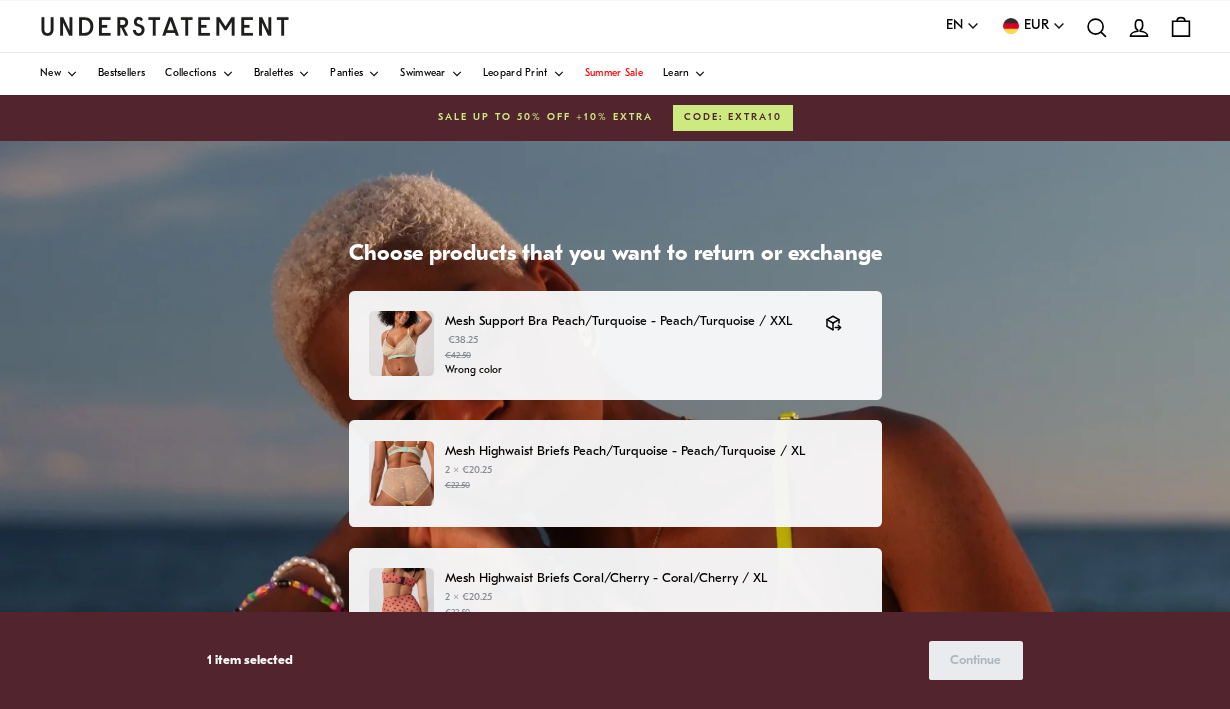 click on "Mesh Highwaist Briefs Peach/Turquoise - Peach/Turquoise / XL" at bounding box center [653, 451] 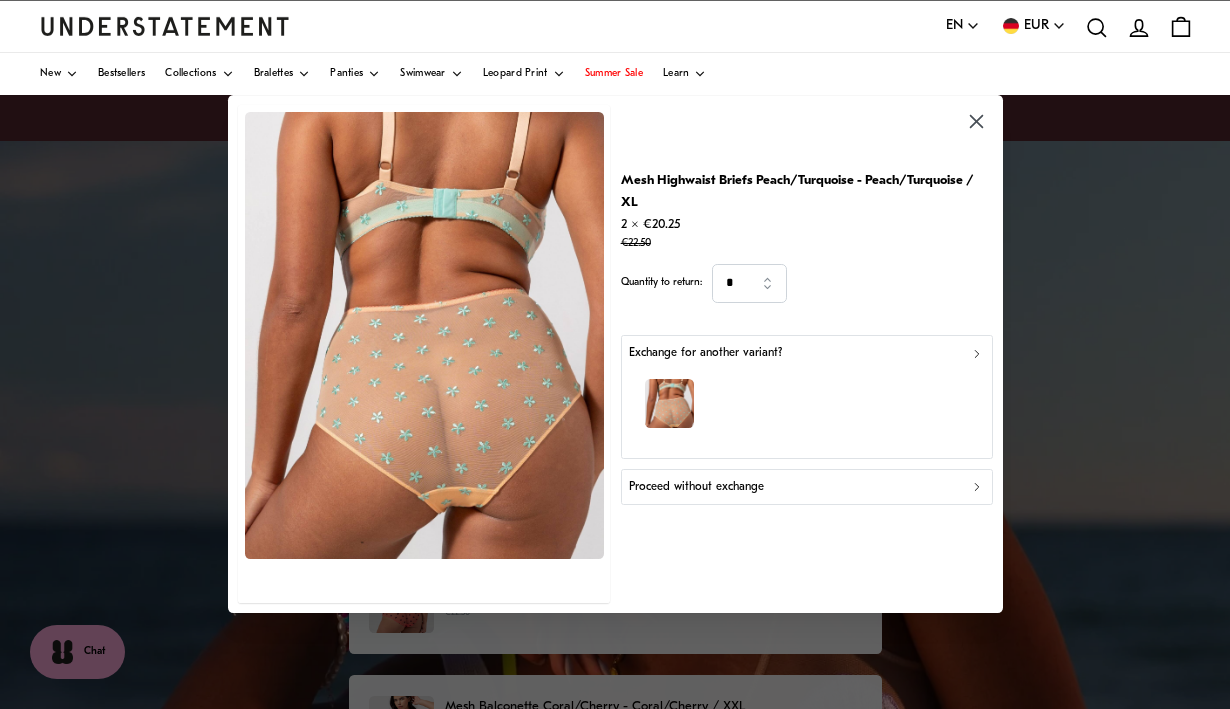click on "Proceed without exchange" at bounding box center [696, 487] 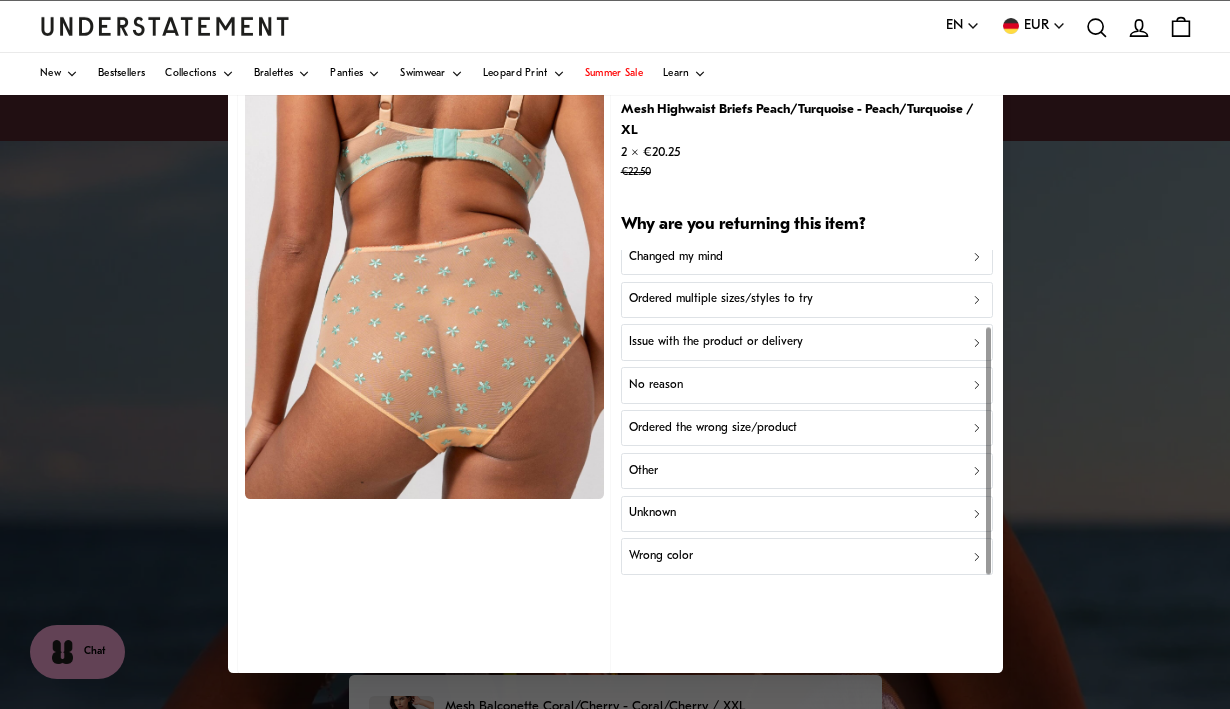 scroll, scrollTop: 99, scrollLeft: 0, axis: vertical 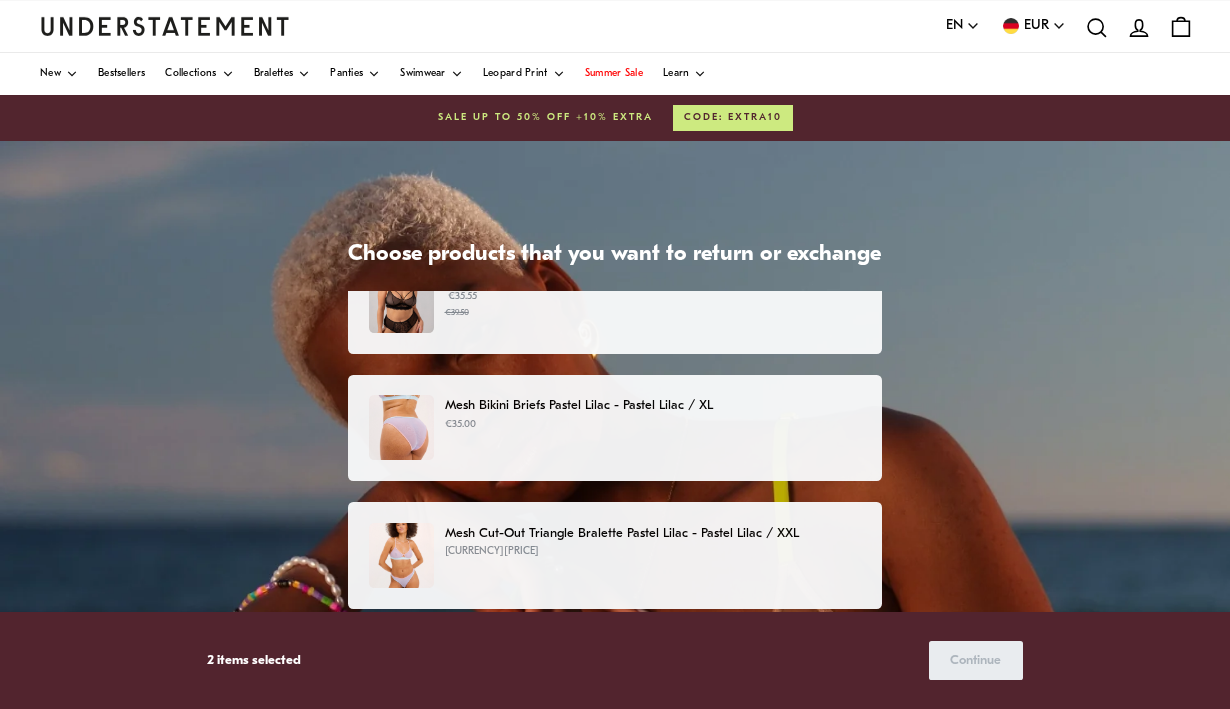 click on "€35.00" at bounding box center [653, 425] 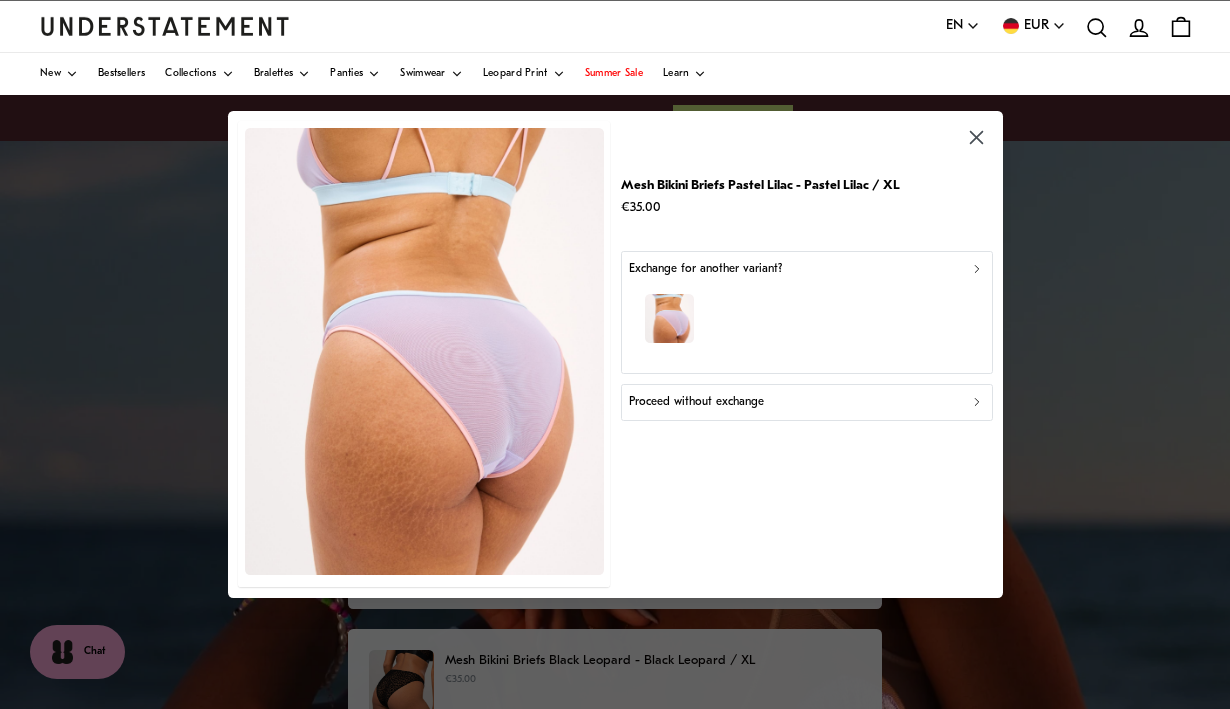 click on "Proceed without exchange" at bounding box center (696, 402) 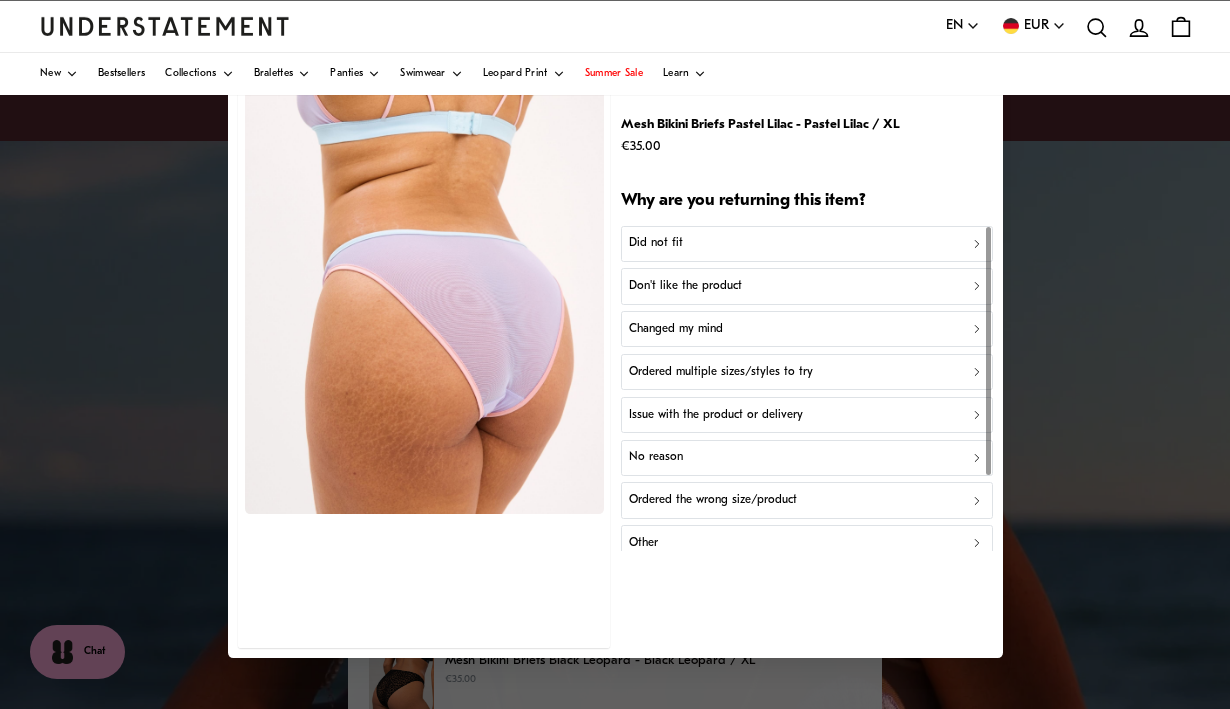 click on "Changed my mind" at bounding box center [676, 329] 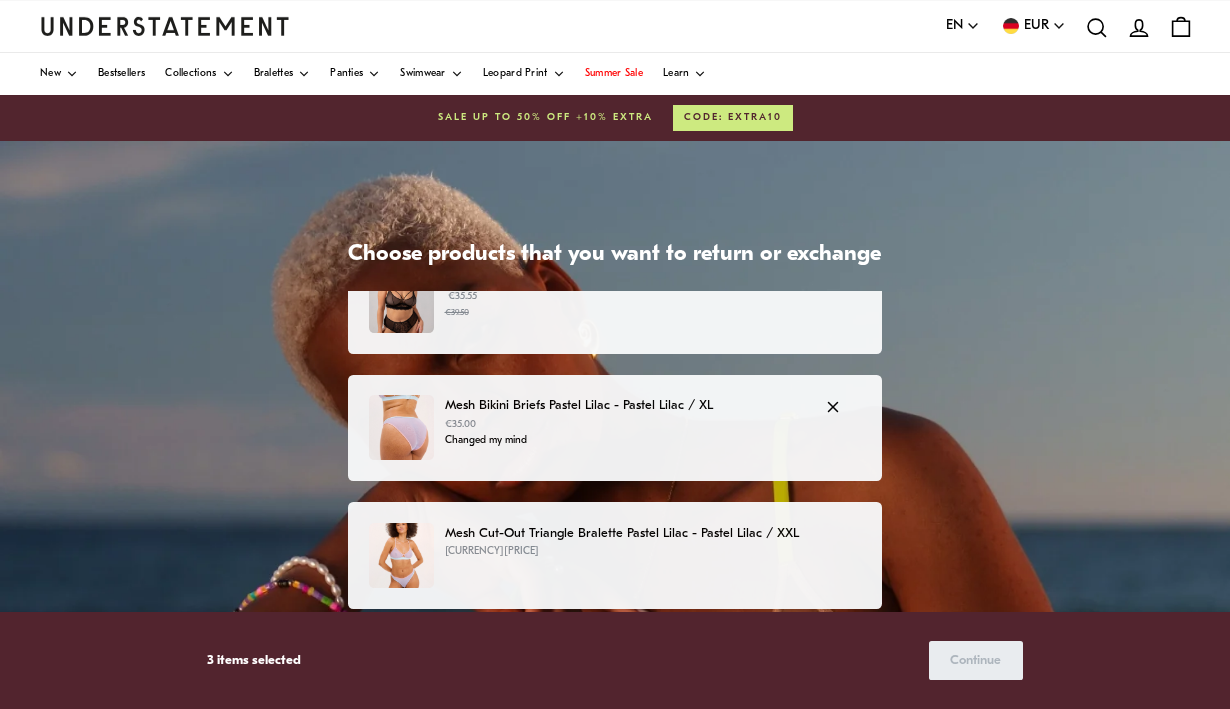 scroll, scrollTop: 812, scrollLeft: 0, axis: vertical 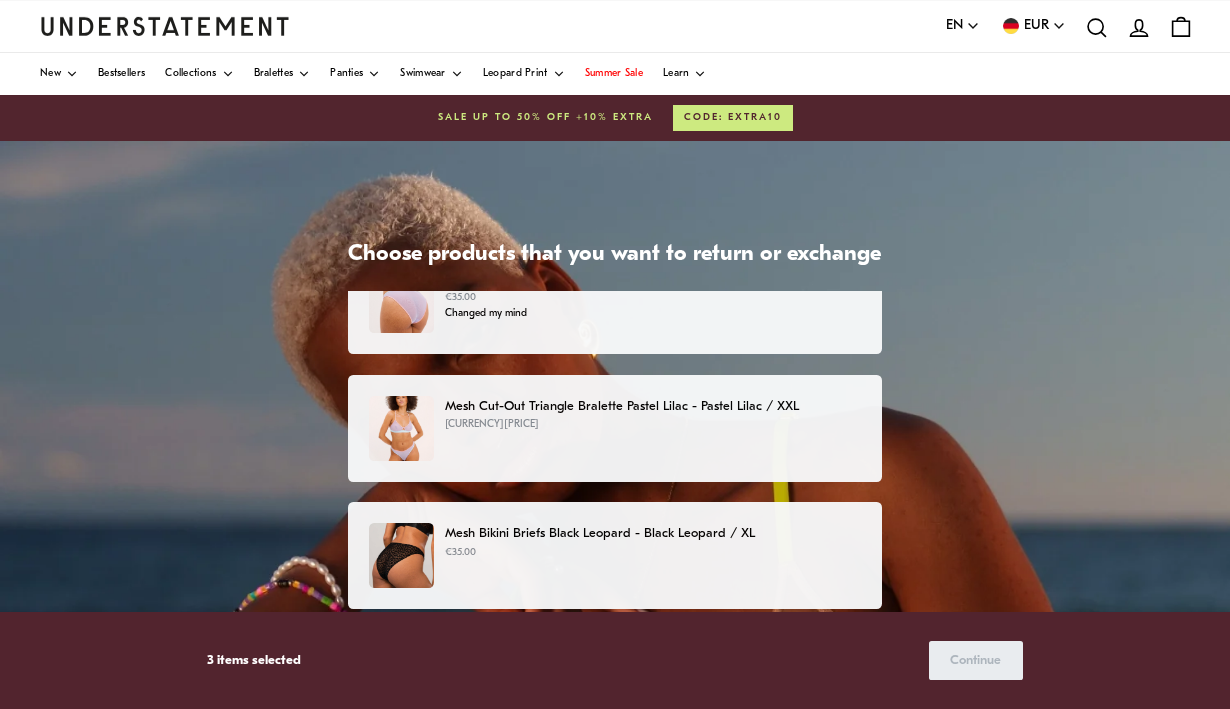 click on "Mesh Cut-Out Triangle Bralette Pastel Lilac - Pastel Lilac / XXL [CURRENCY][PRICE]" at bounding box center [615, 428] 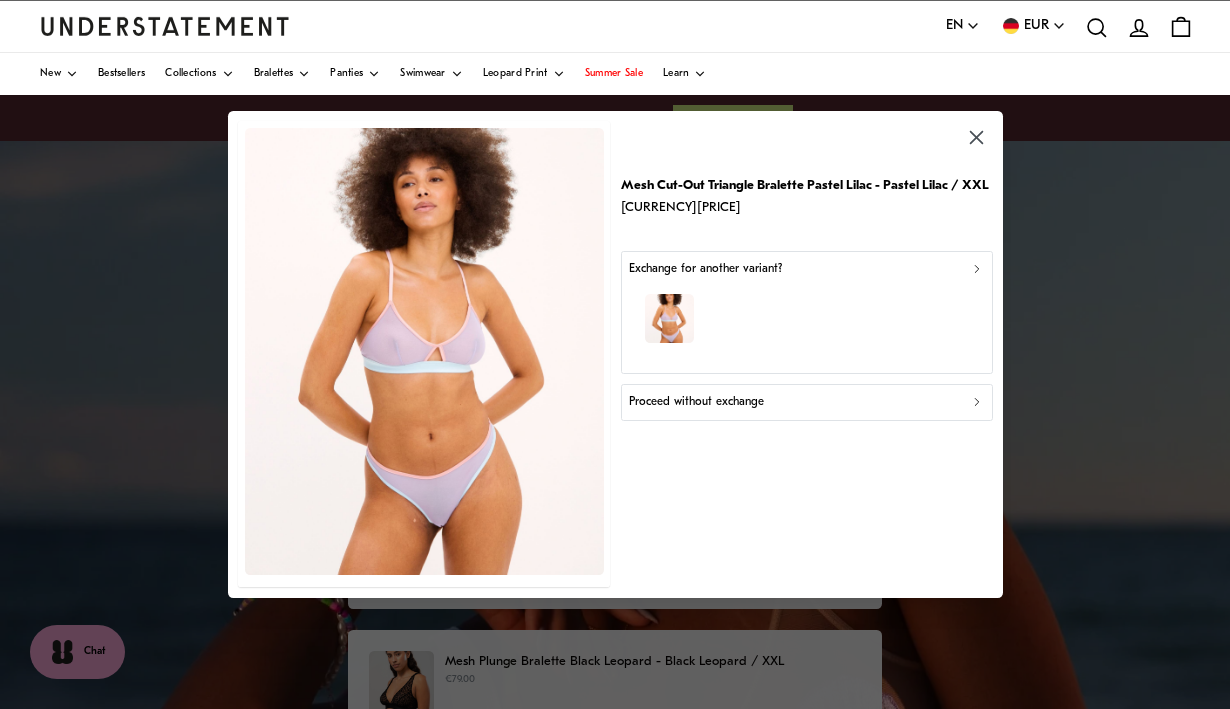 click on "Proceed without exchange" at bounding box center [696, 402] 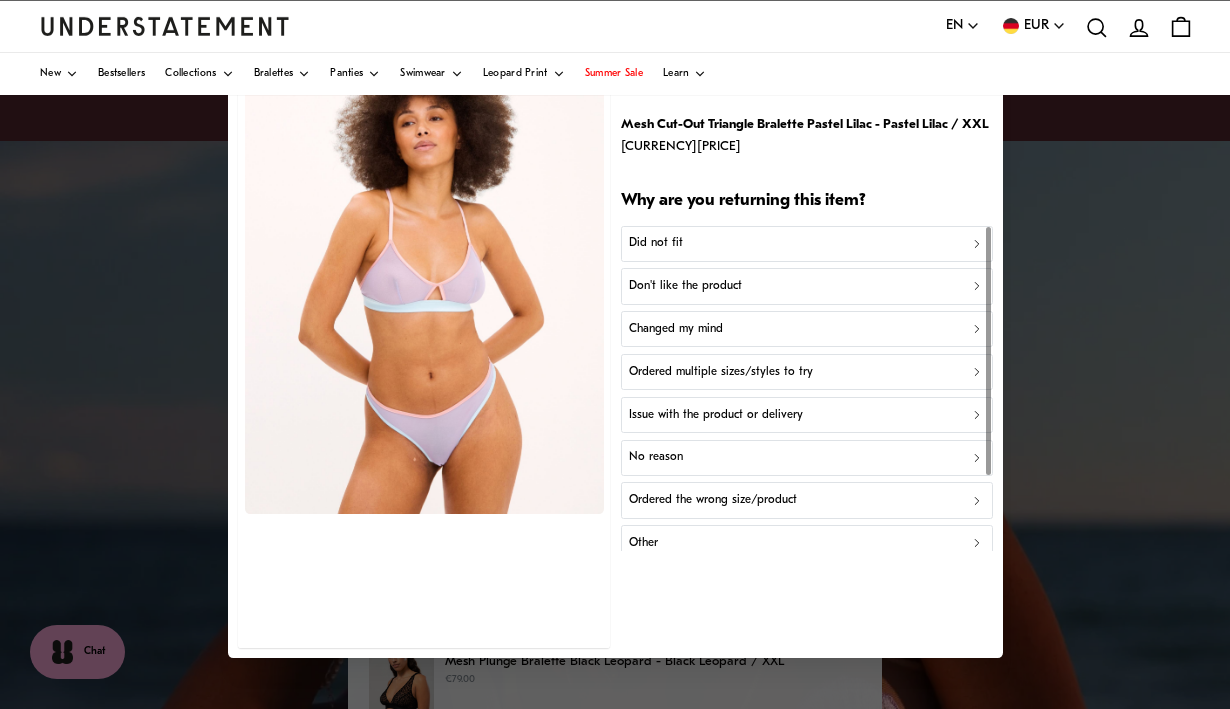click on "Changed my mind" at bounding box center [676, 329] 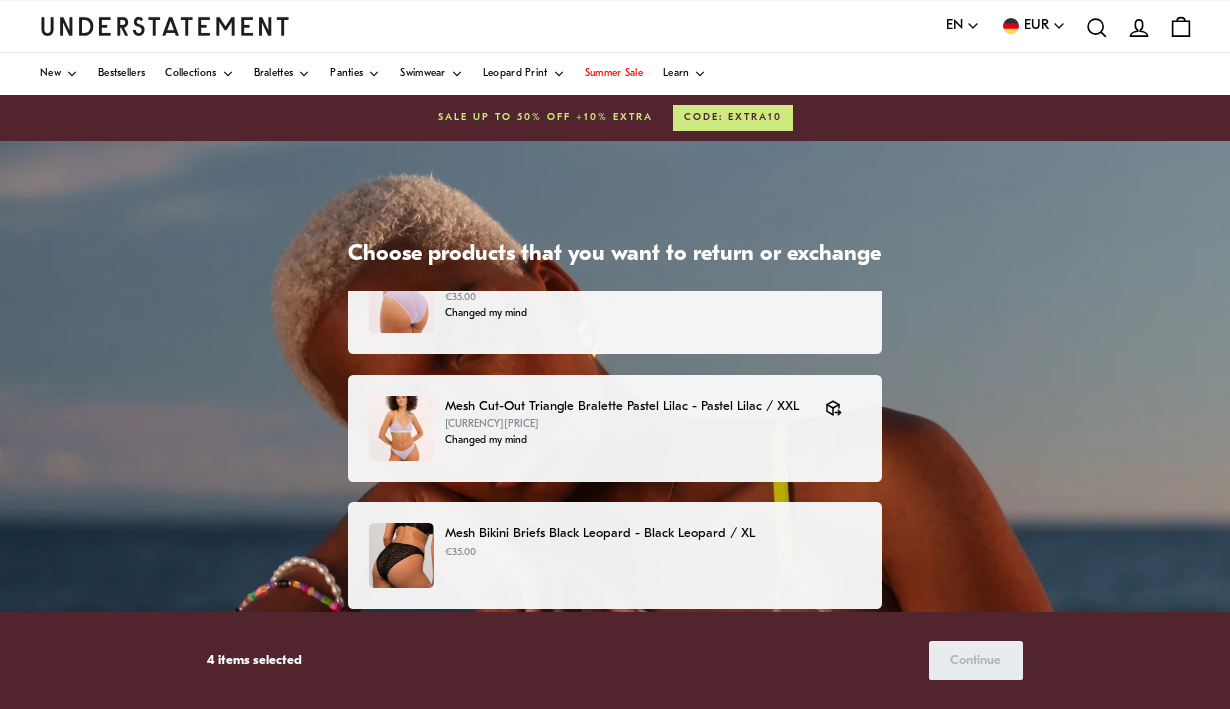 scroll, scrollTop: 0, scrollLeft: 0, axis: both 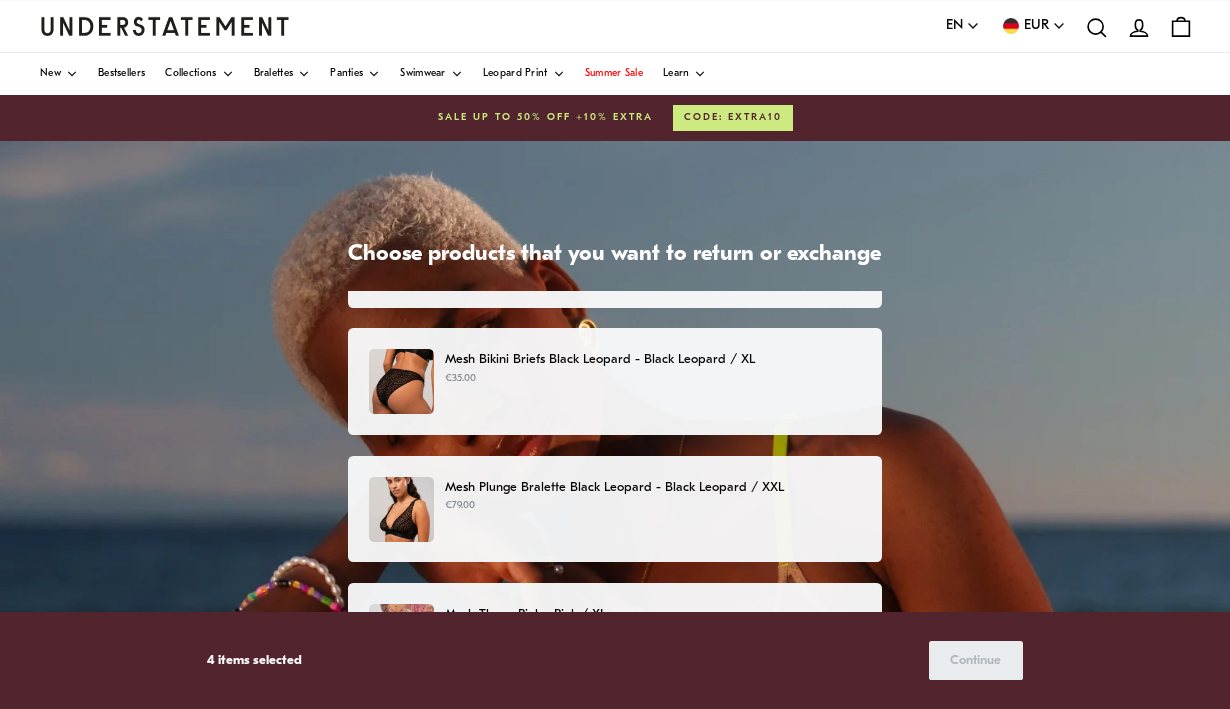 click on "Mesh Bikini Briefs Black Leopard - Black Leopard / XL" at bounding box center (653, 359) 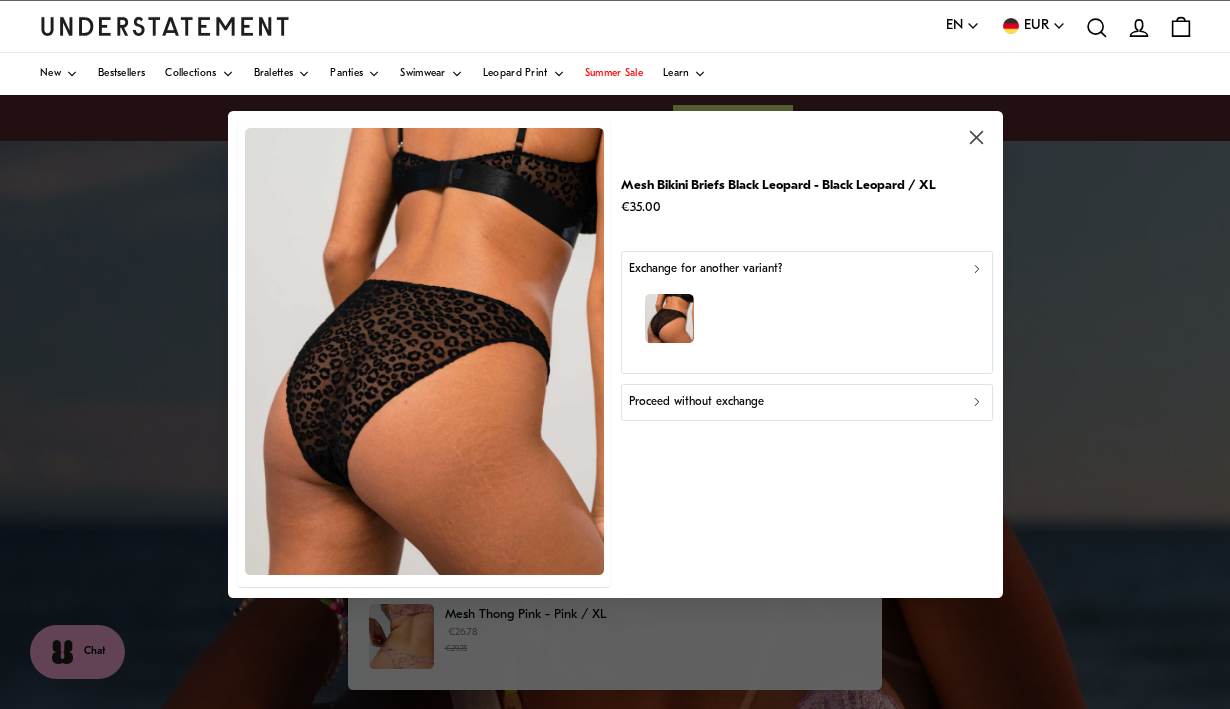 click on "Proceed without exchange" at bounding box center (696, 402) 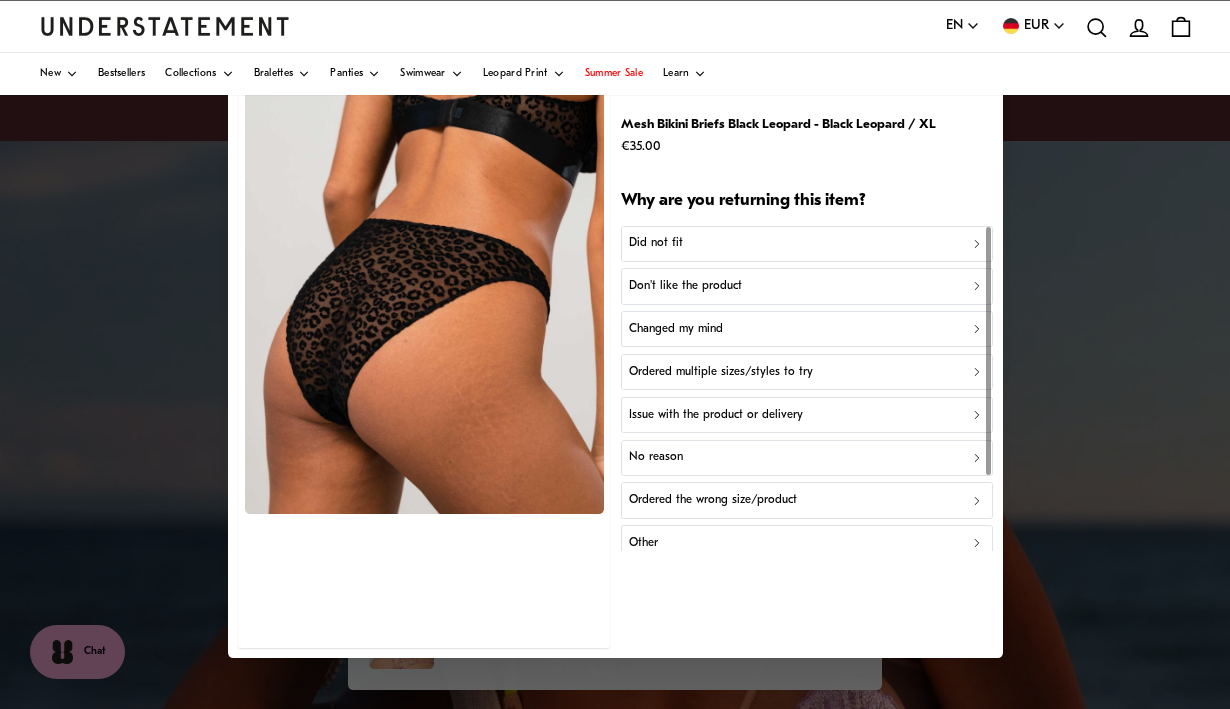 click on "Changed my mind" at bounding box center [676, 329] 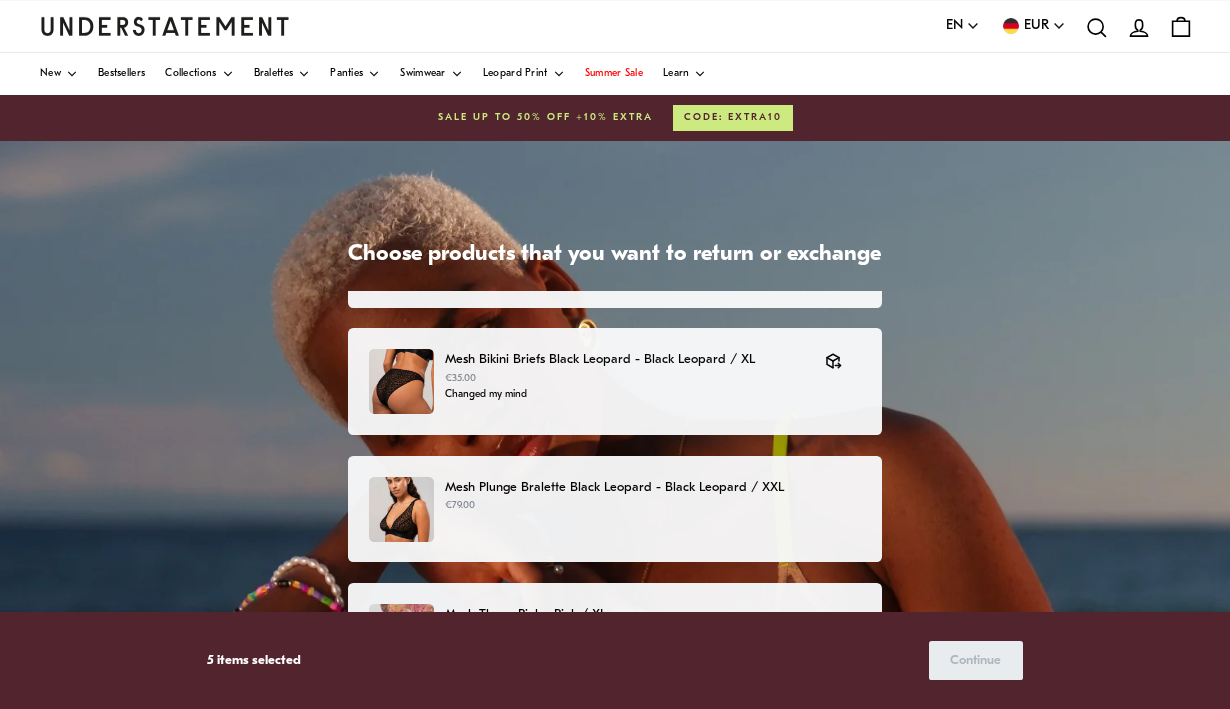scroll, scrollTop: 1127, scrollLeft: 0, axis: vertical 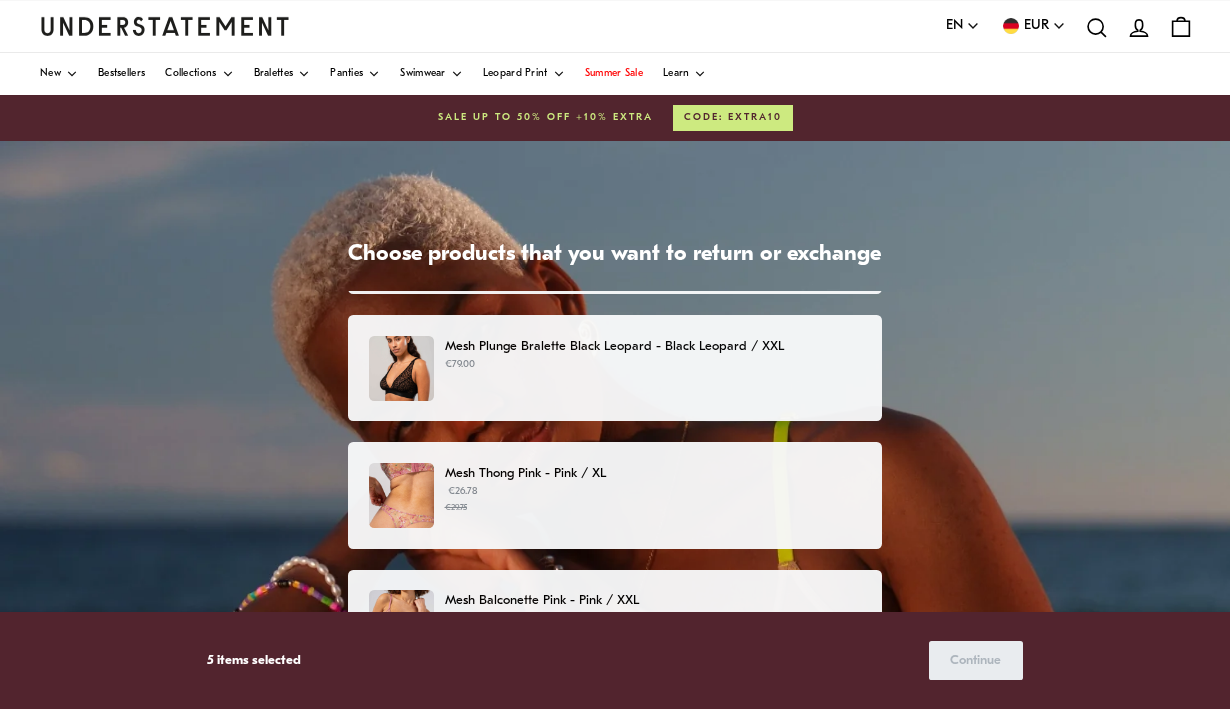 click on "Mesh Plunge Bralette Black Leopard - Black Leopard / XXL [CURRENCY][PRICE]" at bounding box center [615, 368] 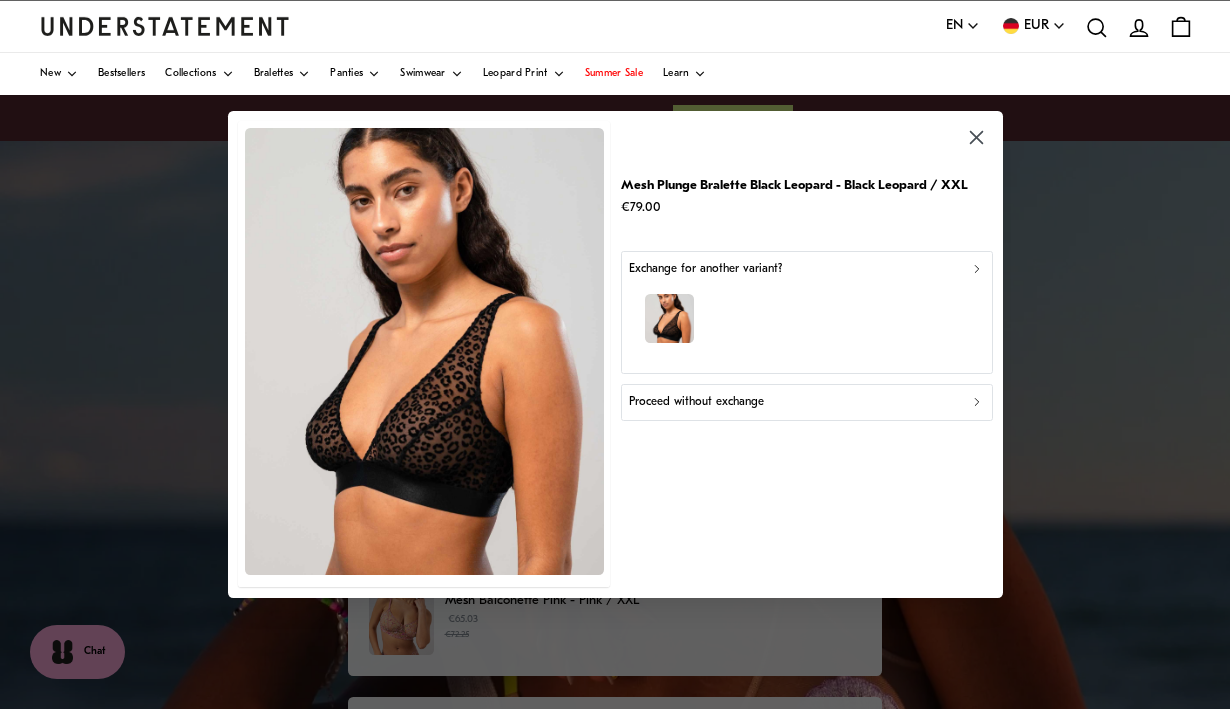 click on "Proceed without exchange" at bounding box center [696, 402] 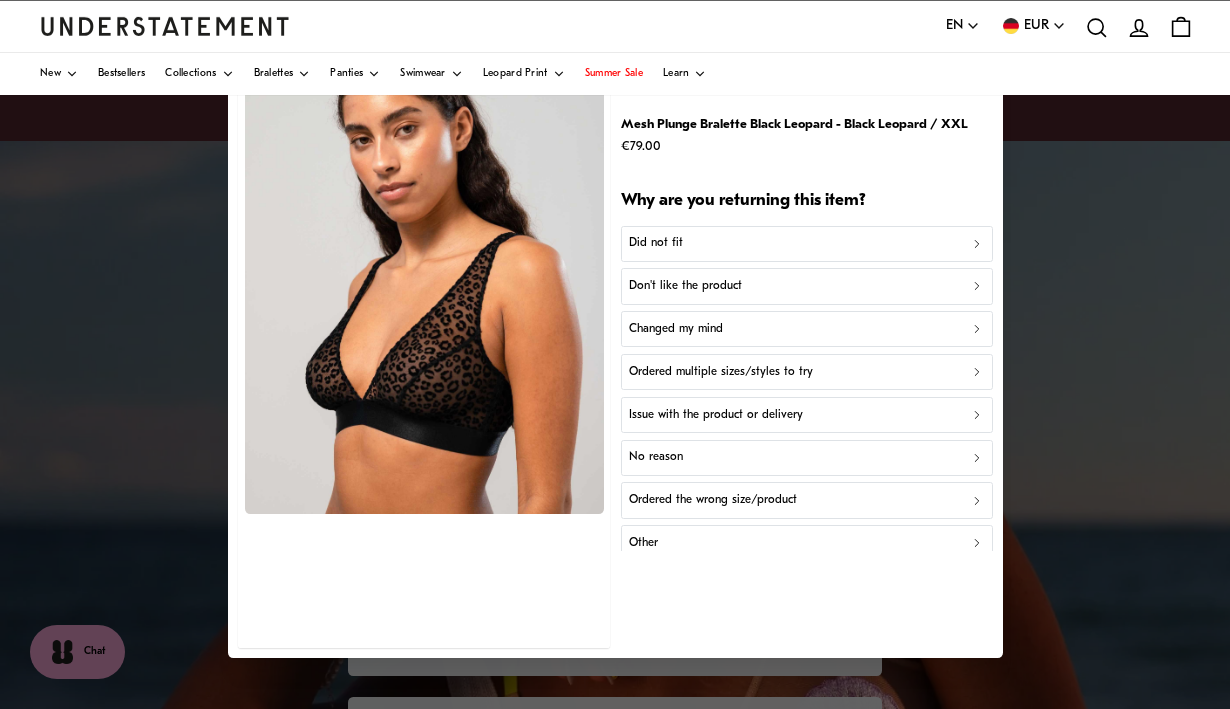 click on "Changed my mind" at bounding box center (676, 329) 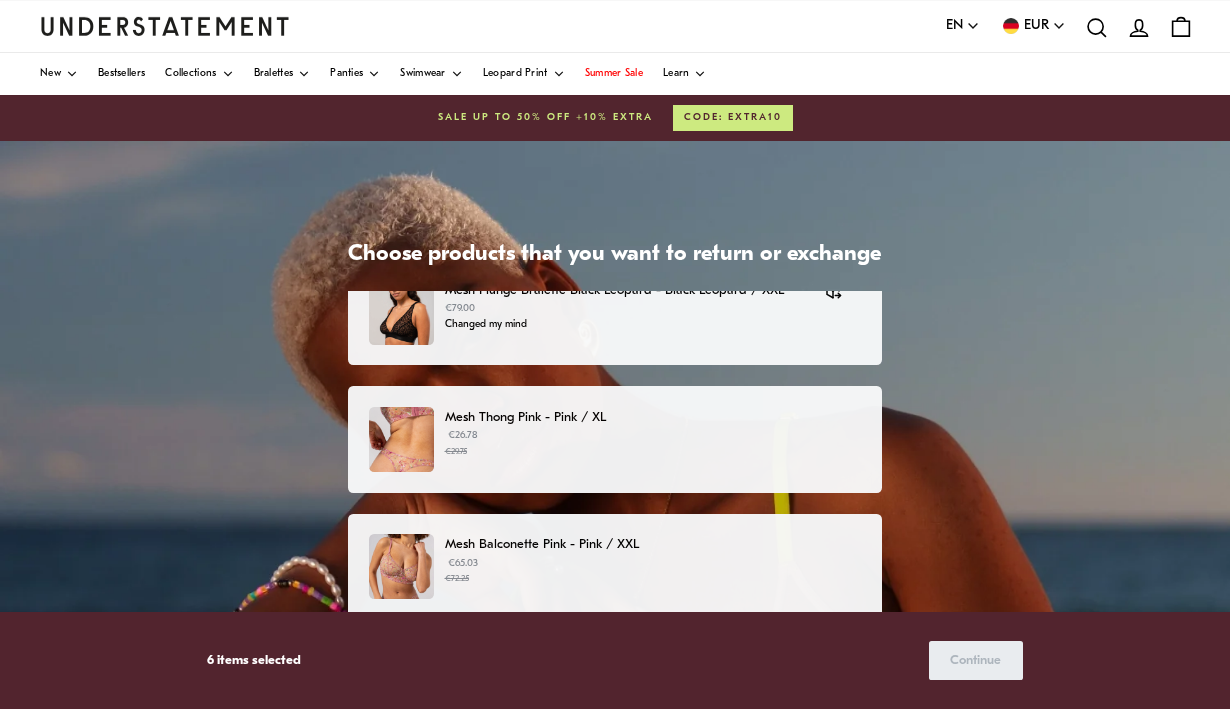 scroll, scrollTop: 1200, scrollLeft: 0, axis: vertical 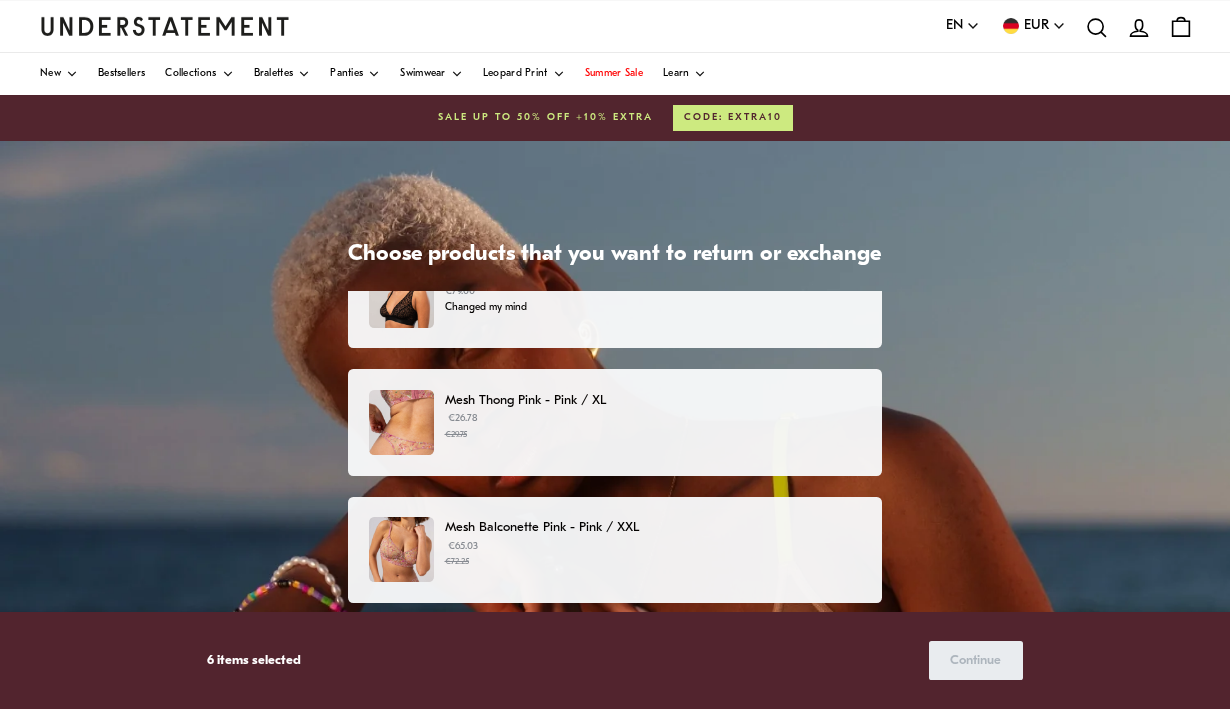 click on "Mesh Thong Pink - Pink / XL" at bounding box center [653, 400] 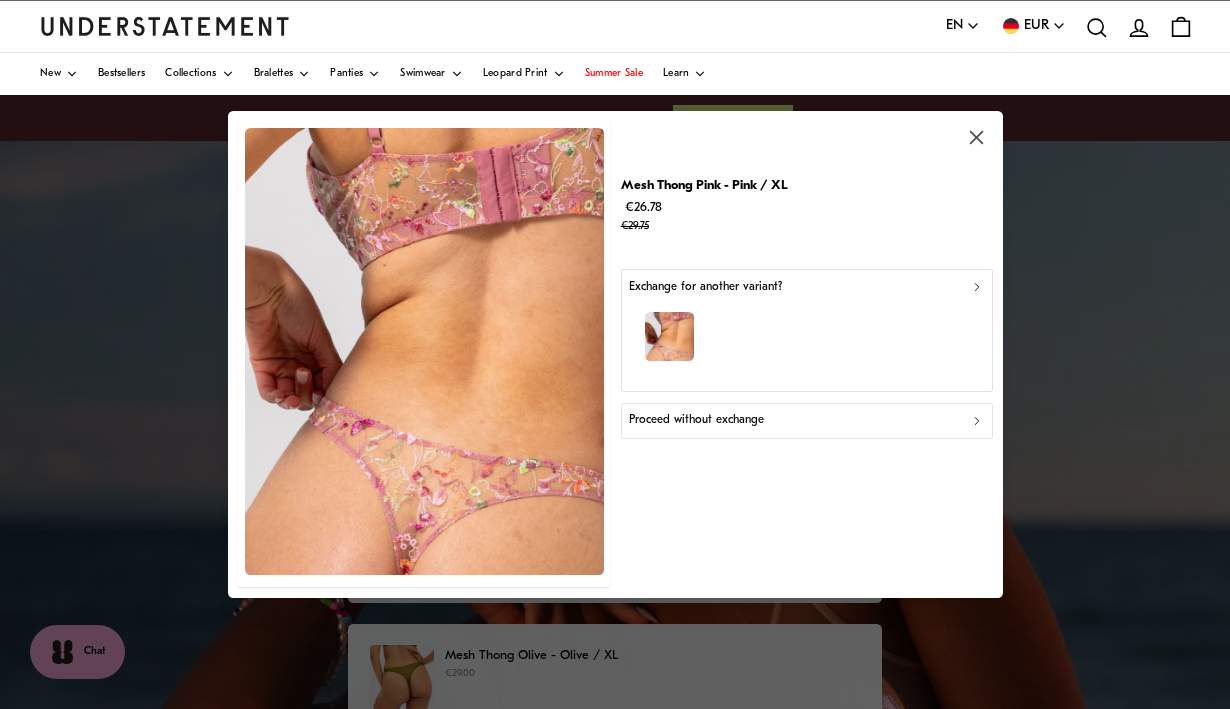 click on "Proceed without exchange" at bounding box center [696, 420] 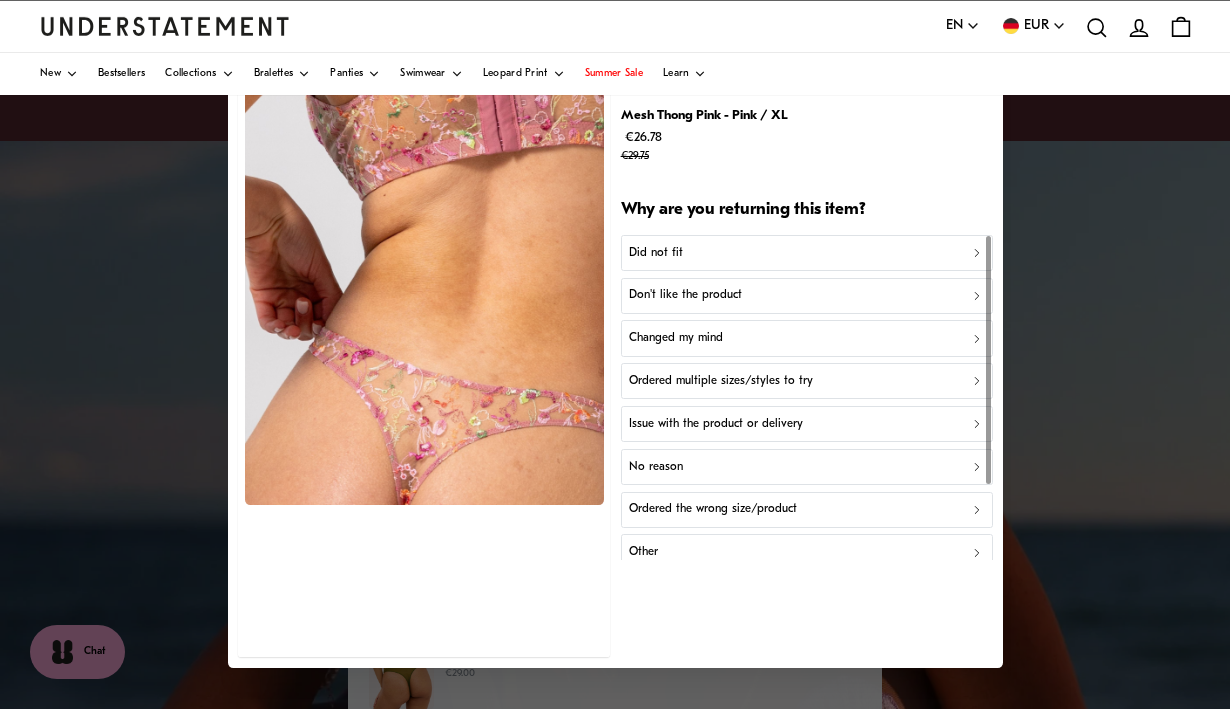 click on "Changed my mind" at bounding box center [676, 338] 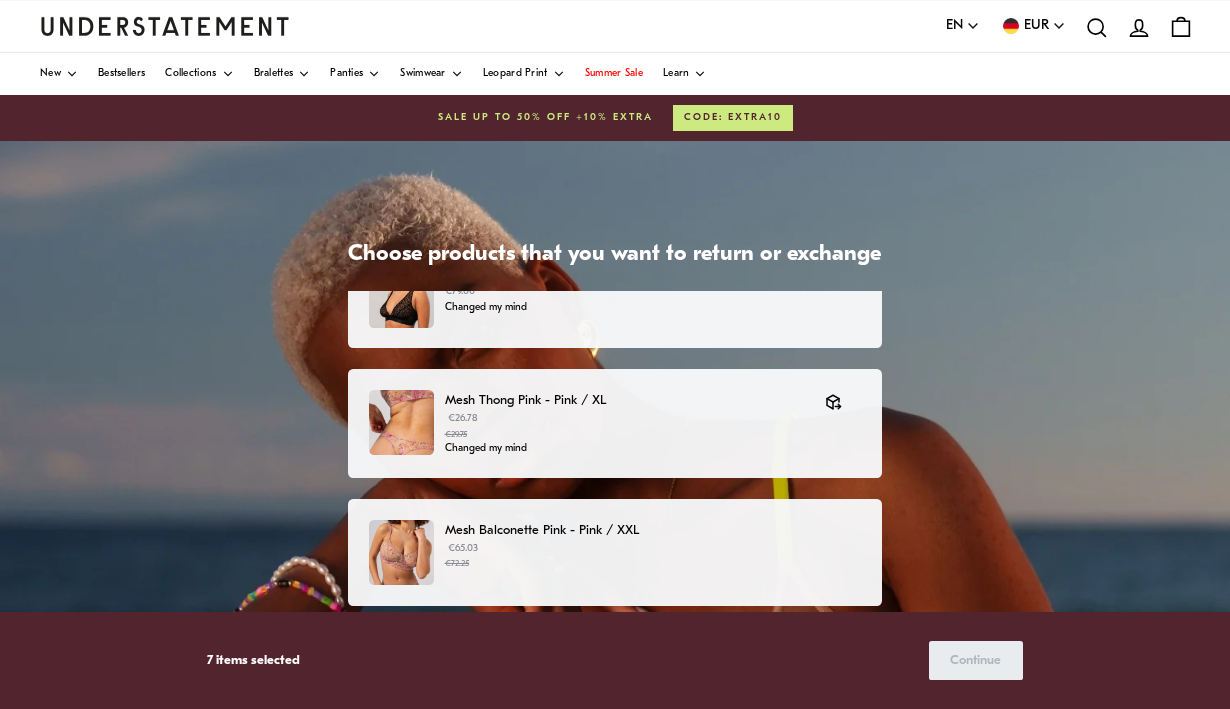scroll, scrollTop: 60, scrollLeft: 0, axis: vertical 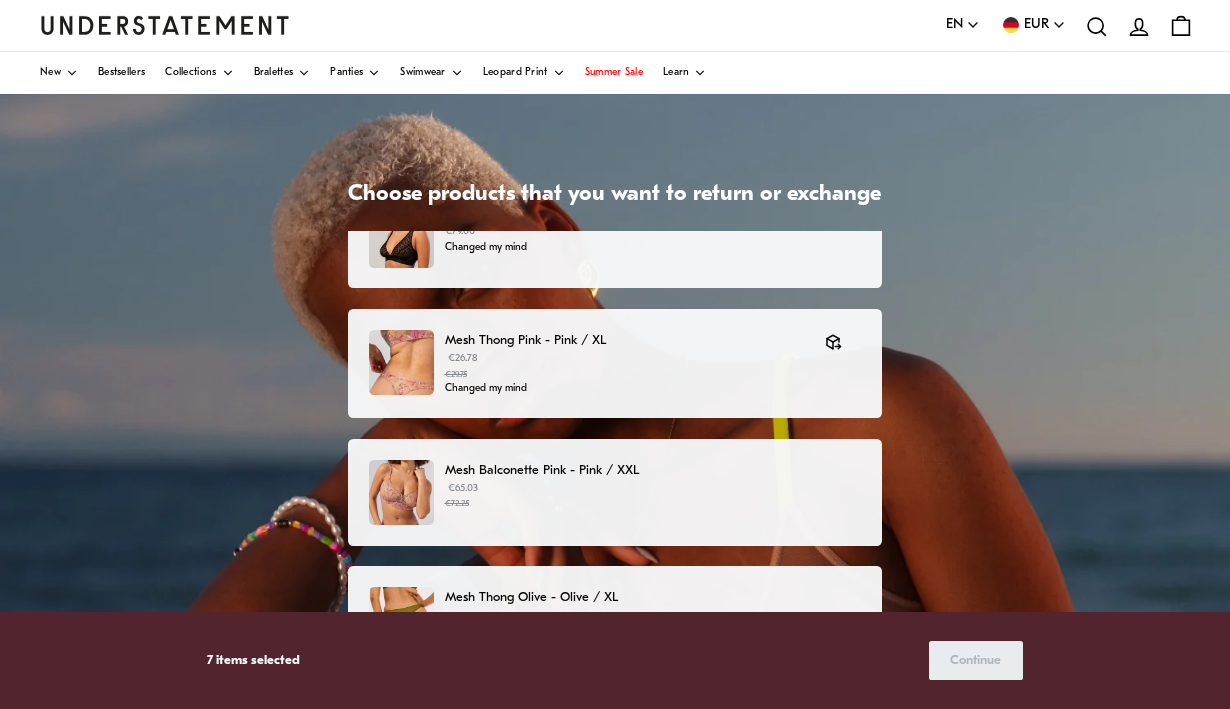 click on "[CURRENCY][PRICE]   [CURRENCY][PRICE]" at bounding box center (653, 496) 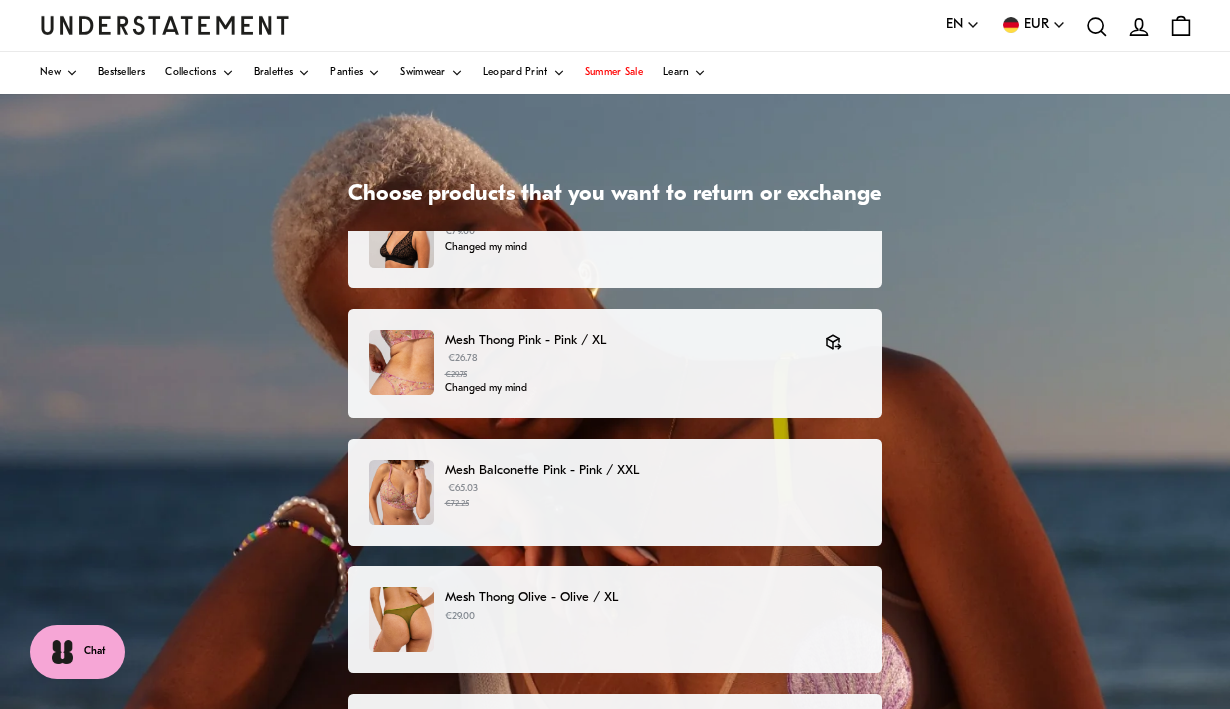 scroll, scrollTop: 0, scrollLeft: 0, axis: both 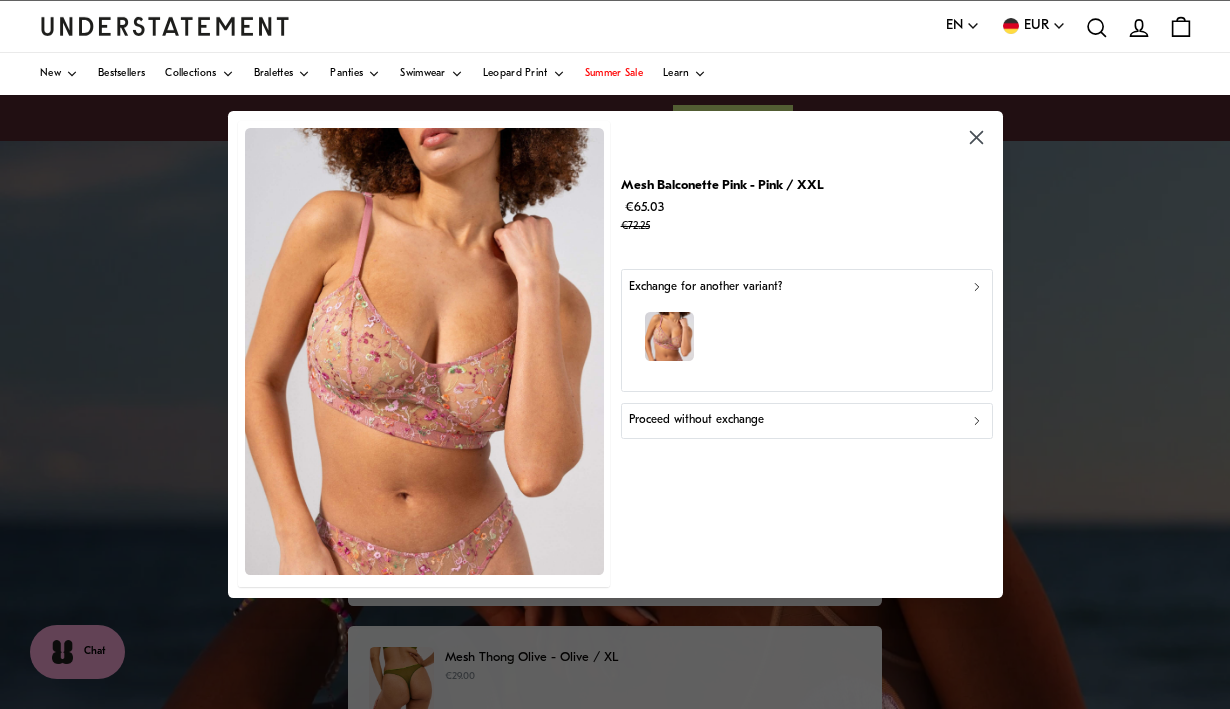 click on "Proceed without exchange" at bounding box center (806, 421) 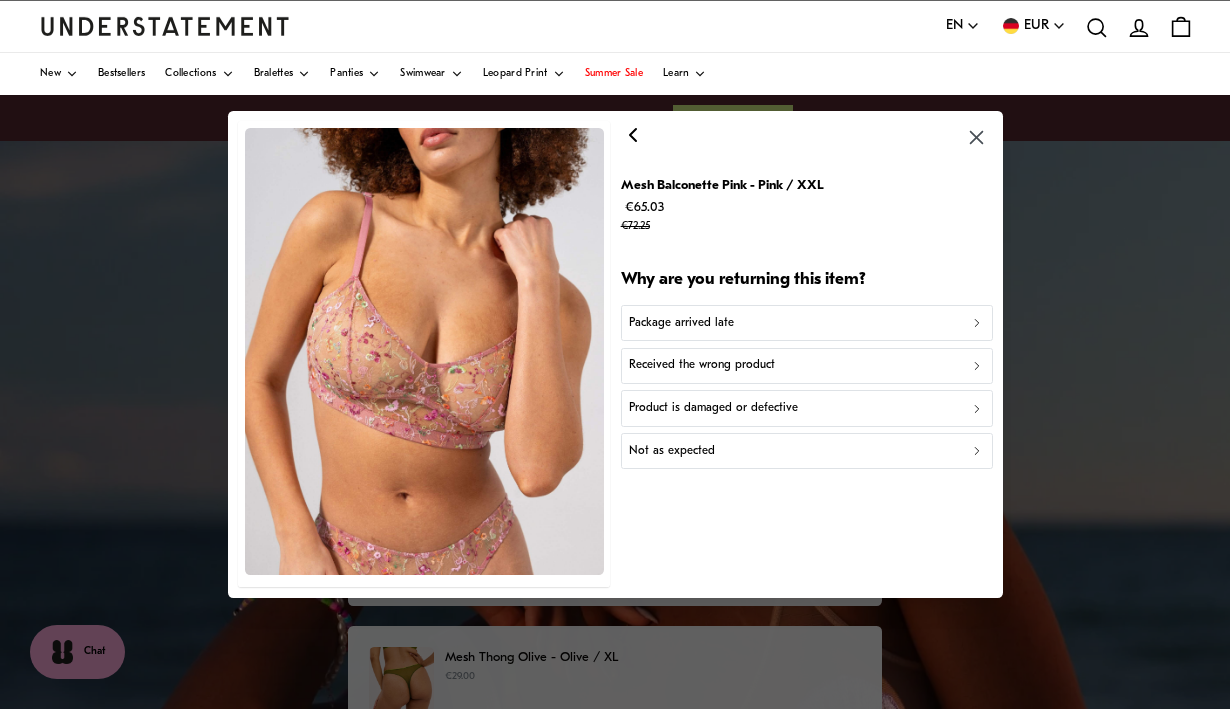 click 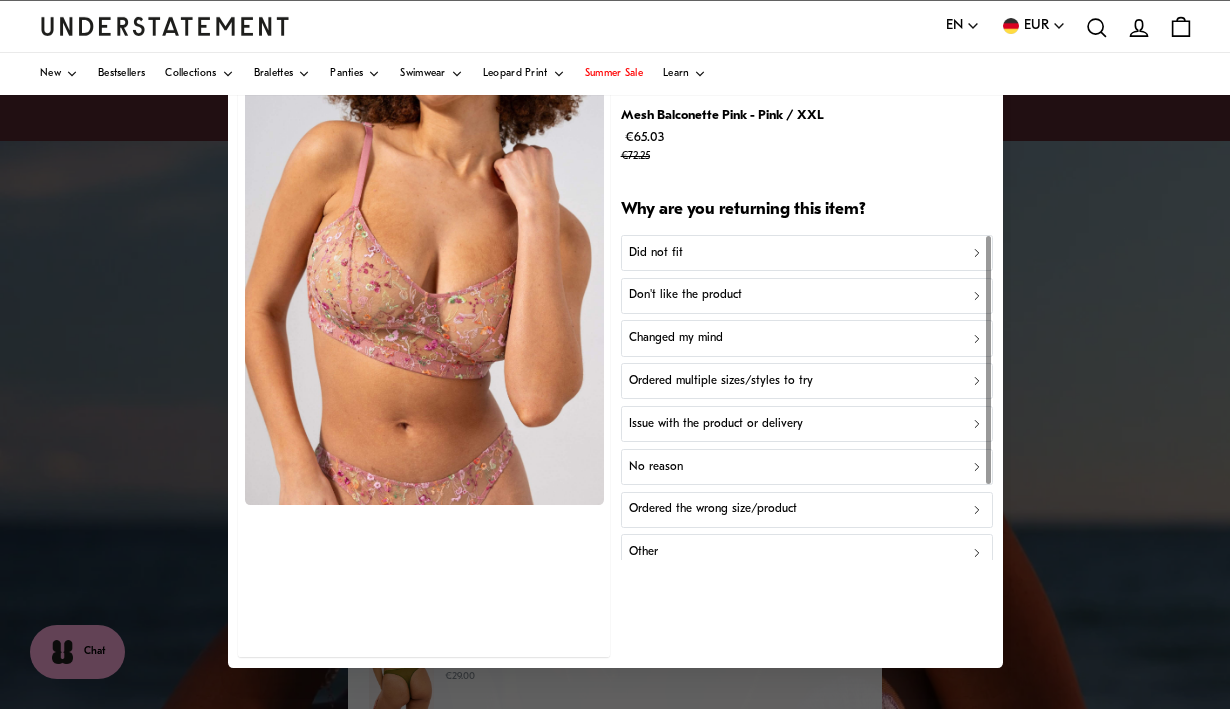 click on "Did not fit" at bounding box center [806, 253] 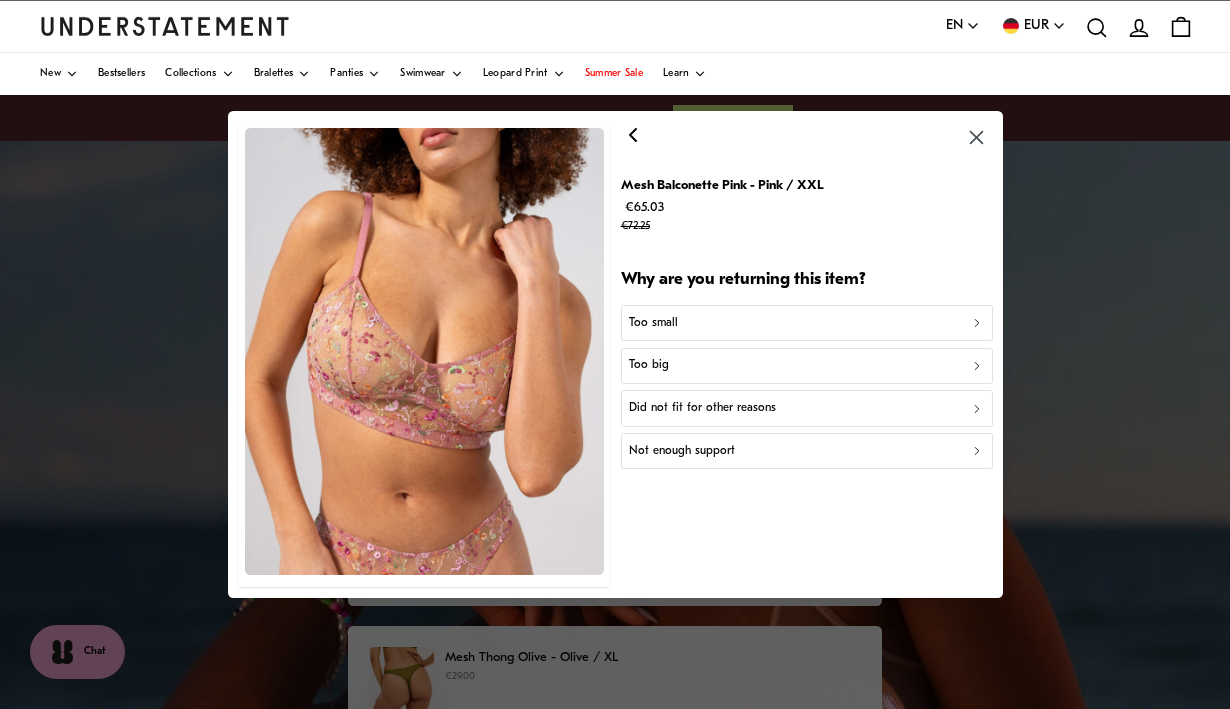 click on "Too big" at bounding box center (806, 366) 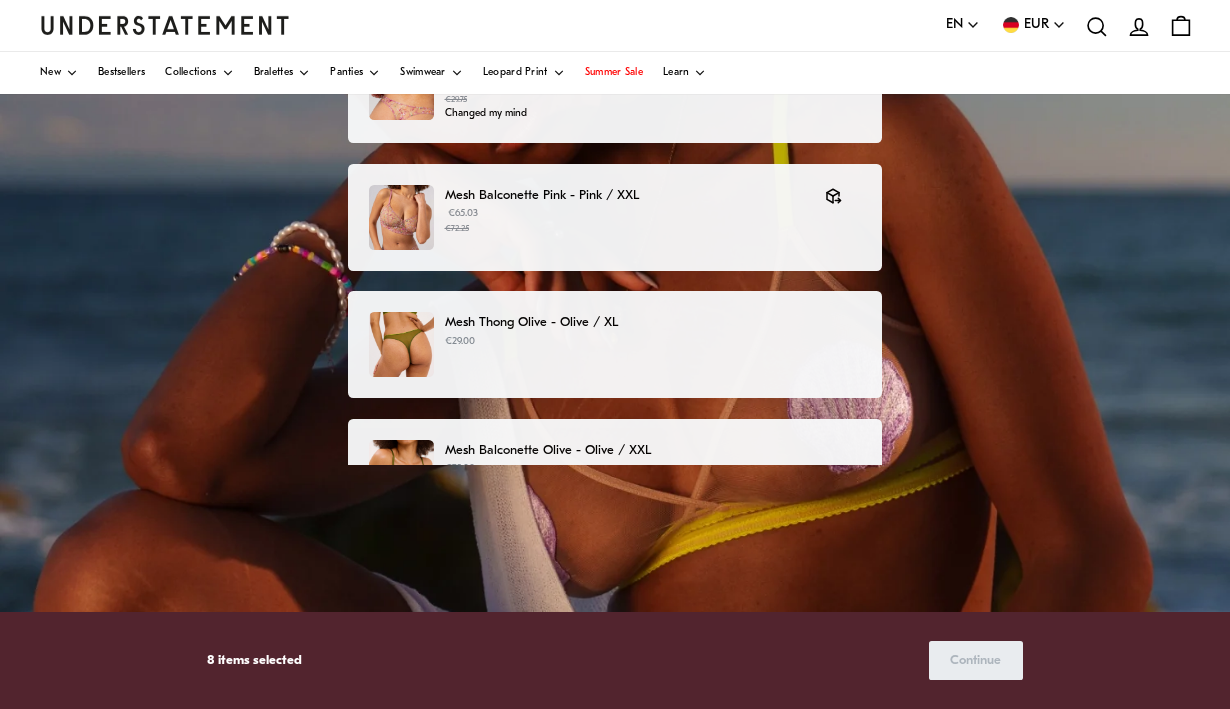 scroll, scrollTop: 412, scrollLeft: 0, axis: vertical 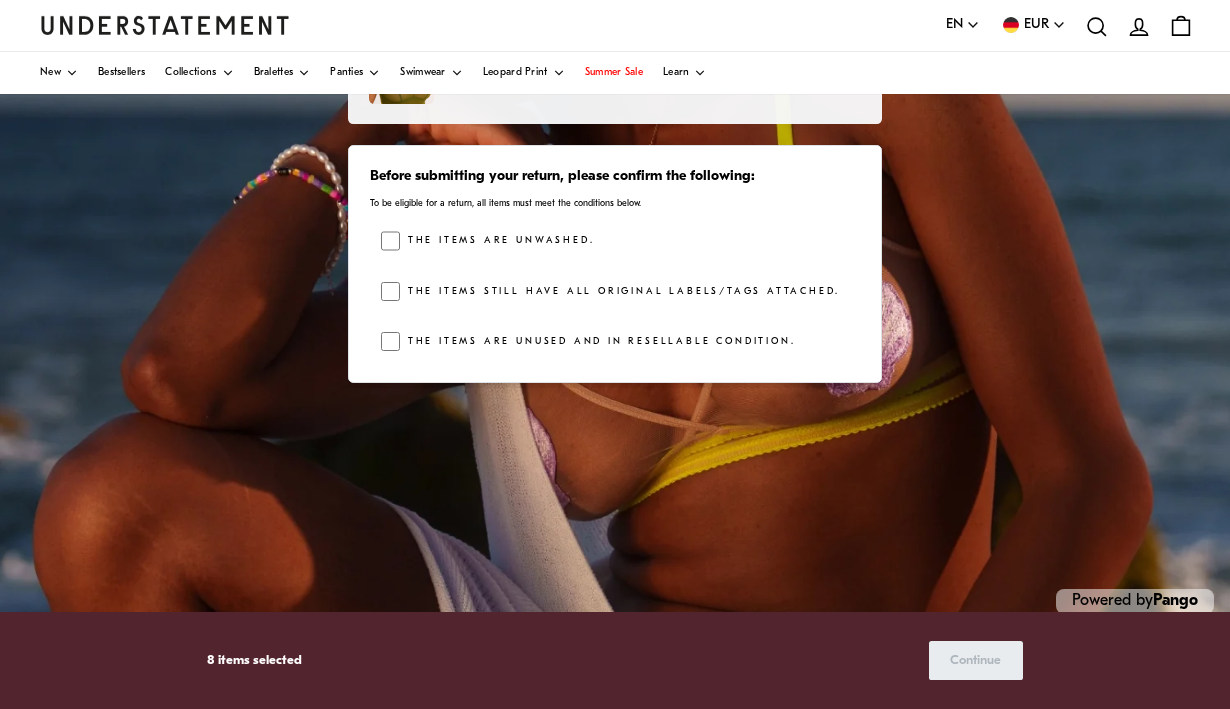 click on "The items are unwashed." at bounding box center (497, 241) 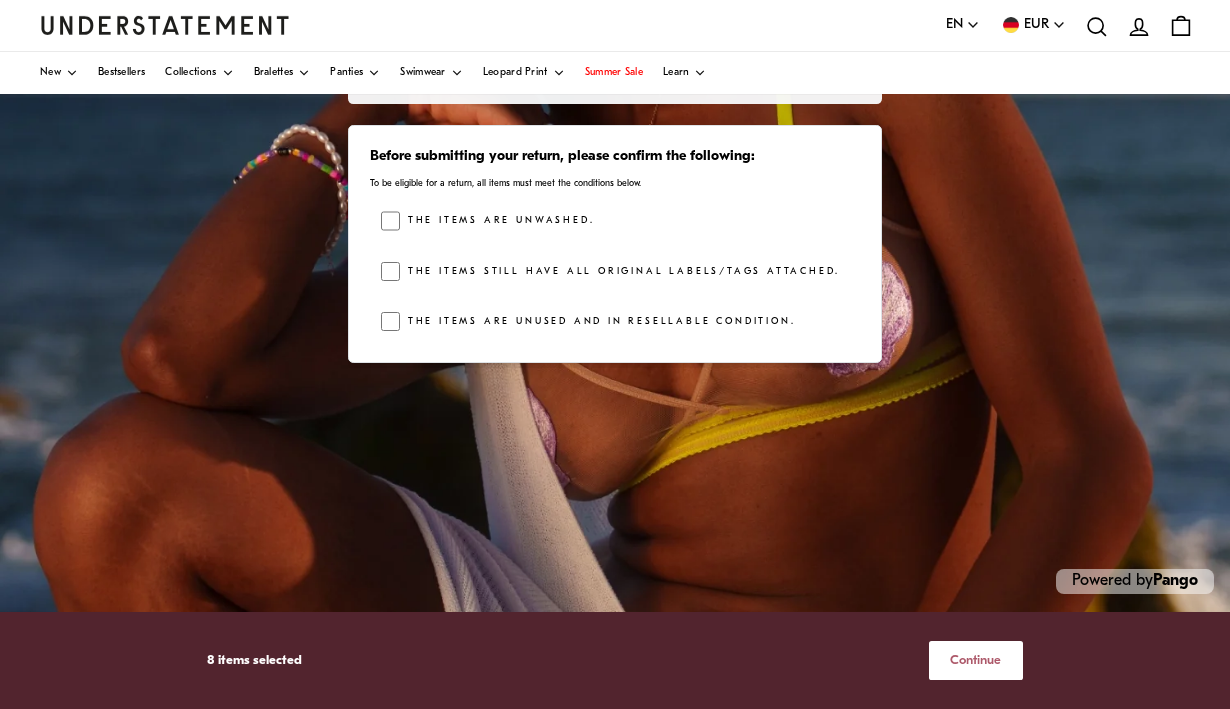scroll, scrollTop: 436, scrollLeft: 0, axis: vertical 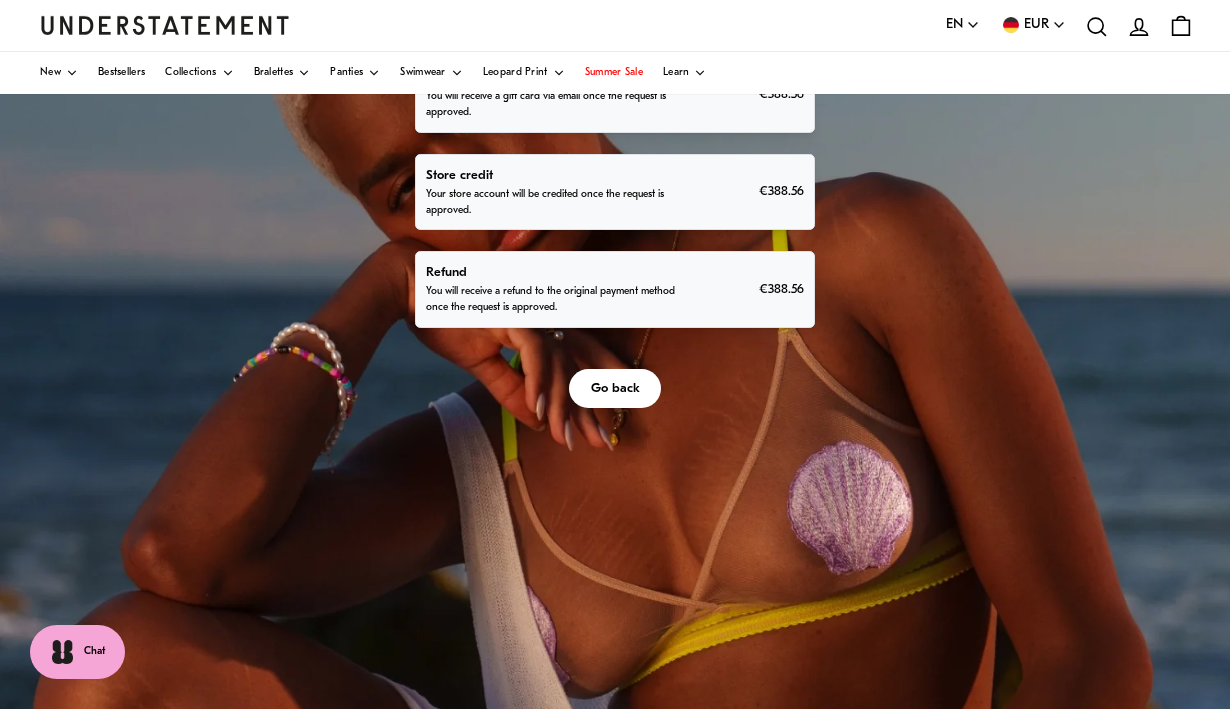 click on "You will receive a refund to the original payment method once the request is approved." at bounding box center [550, 300] 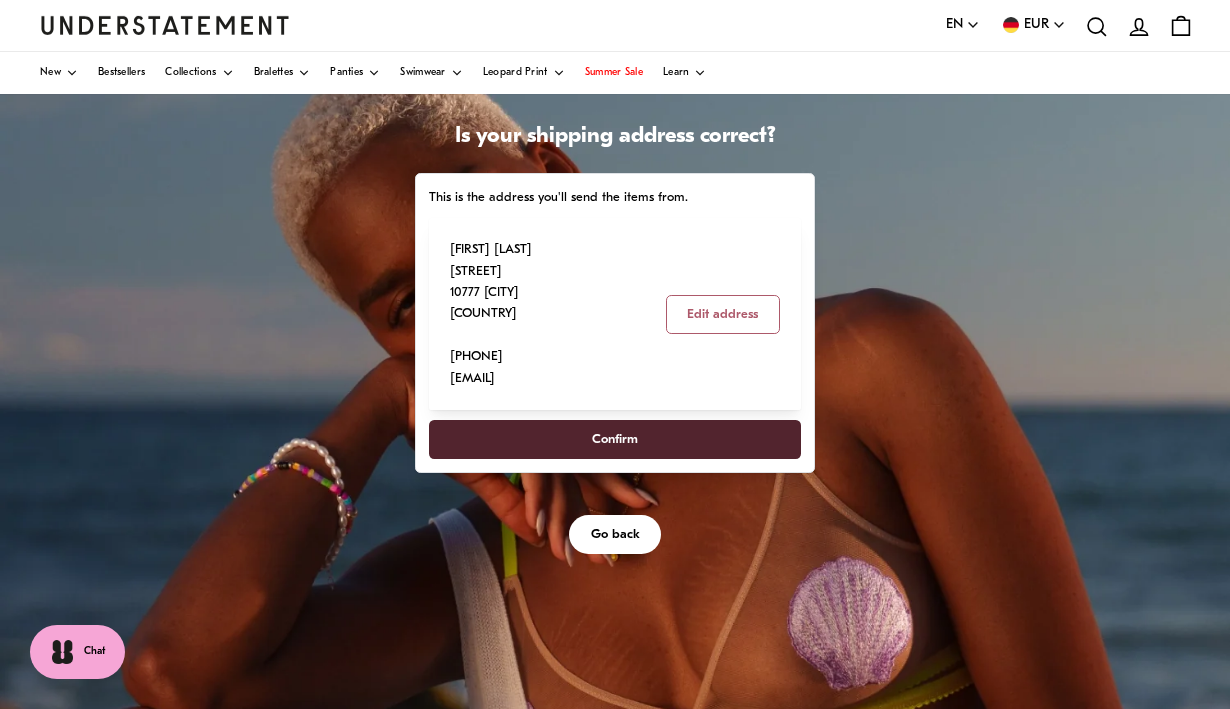 scroll, scrollTop: 169, scrollLeft: 0, axis: vertical 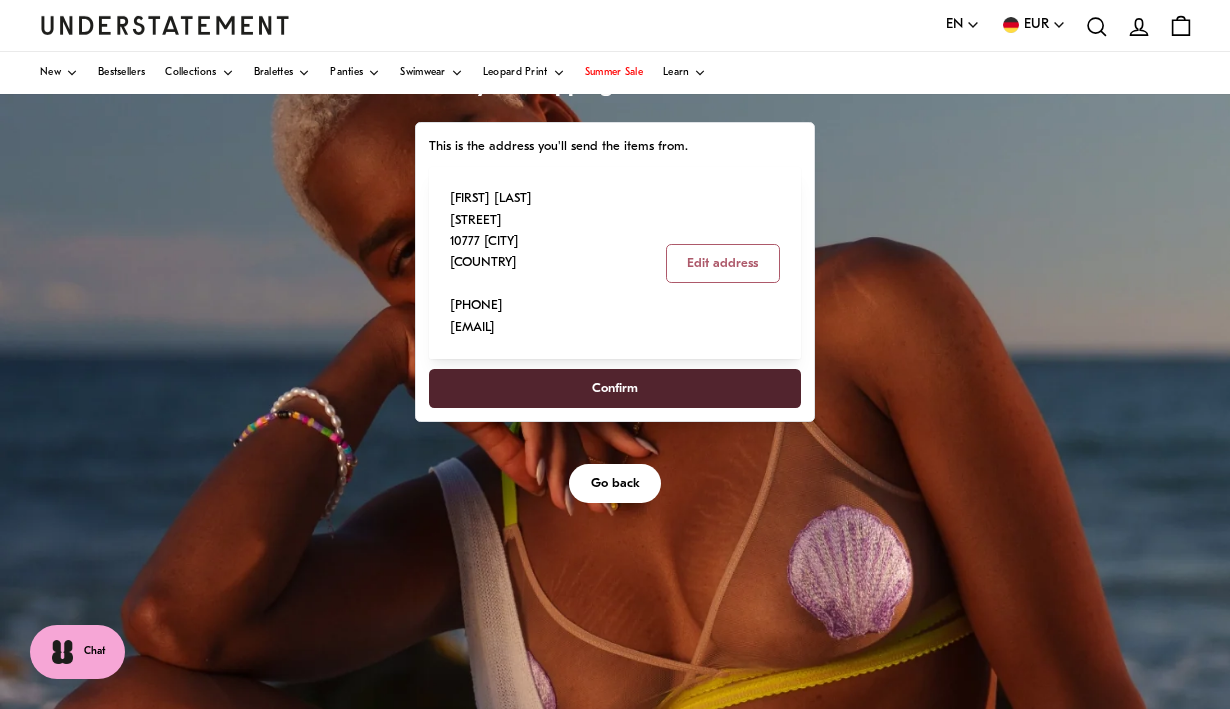 click on "Confirm" at bounding box center [615, 388] 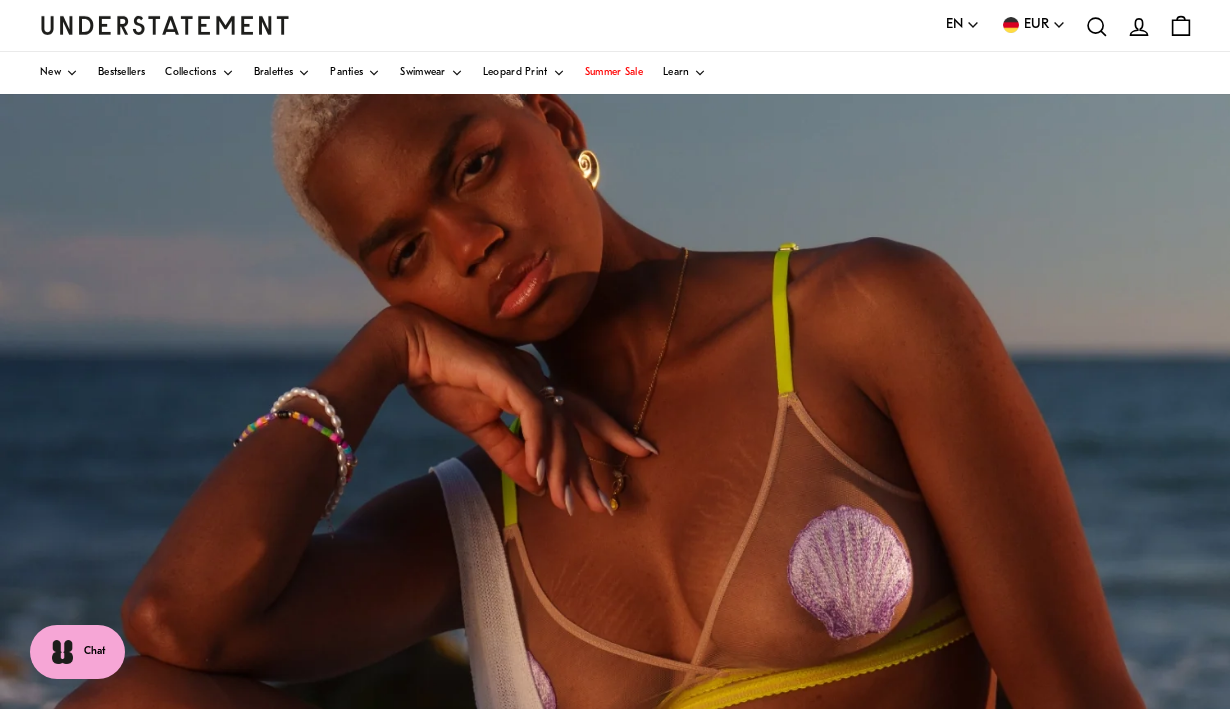 scroll, scrollTop: 0, scrollLeft: 0, axis: both 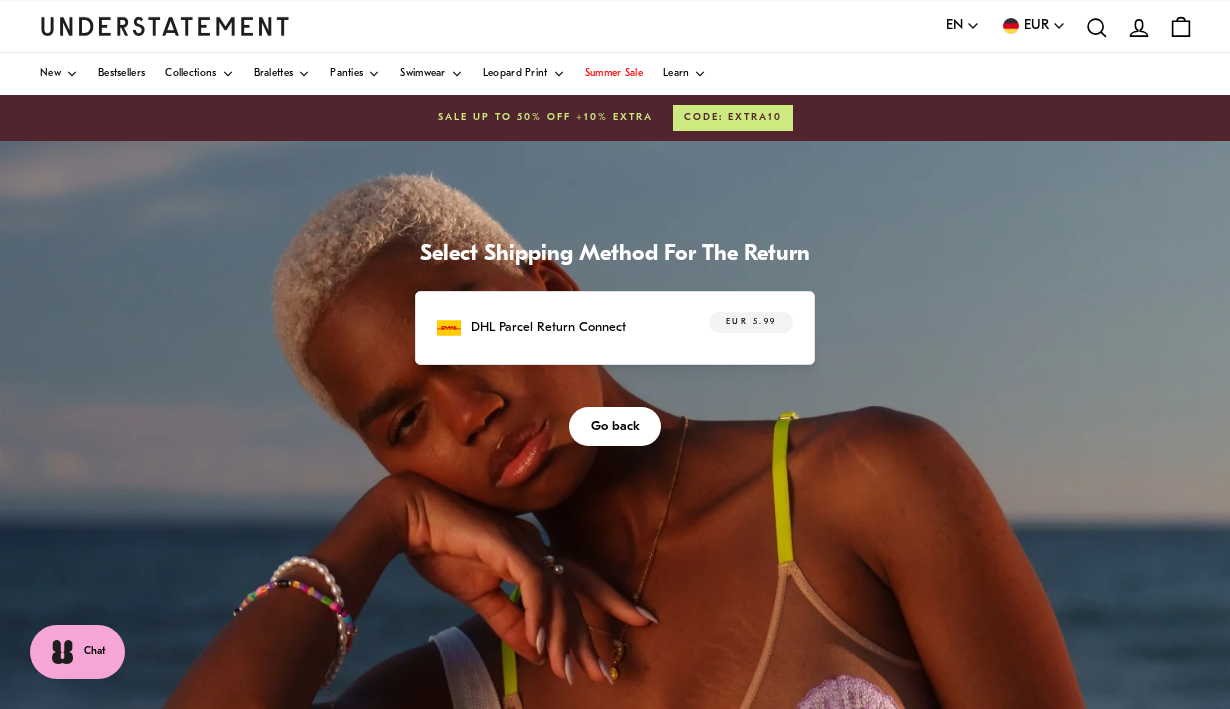 click on "DHL Parcel Return Connect" at bounding box center (548, 327) 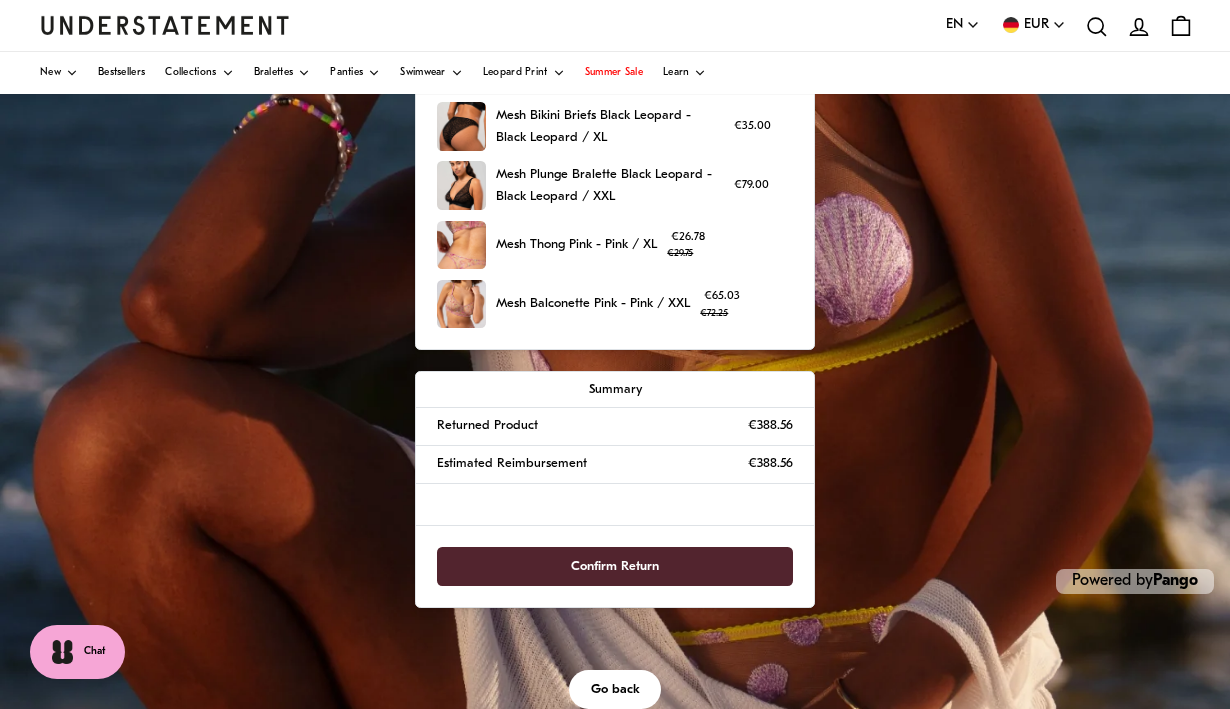 scroll, scrollTop: 638, scrollLeft: 0, axis: vertical 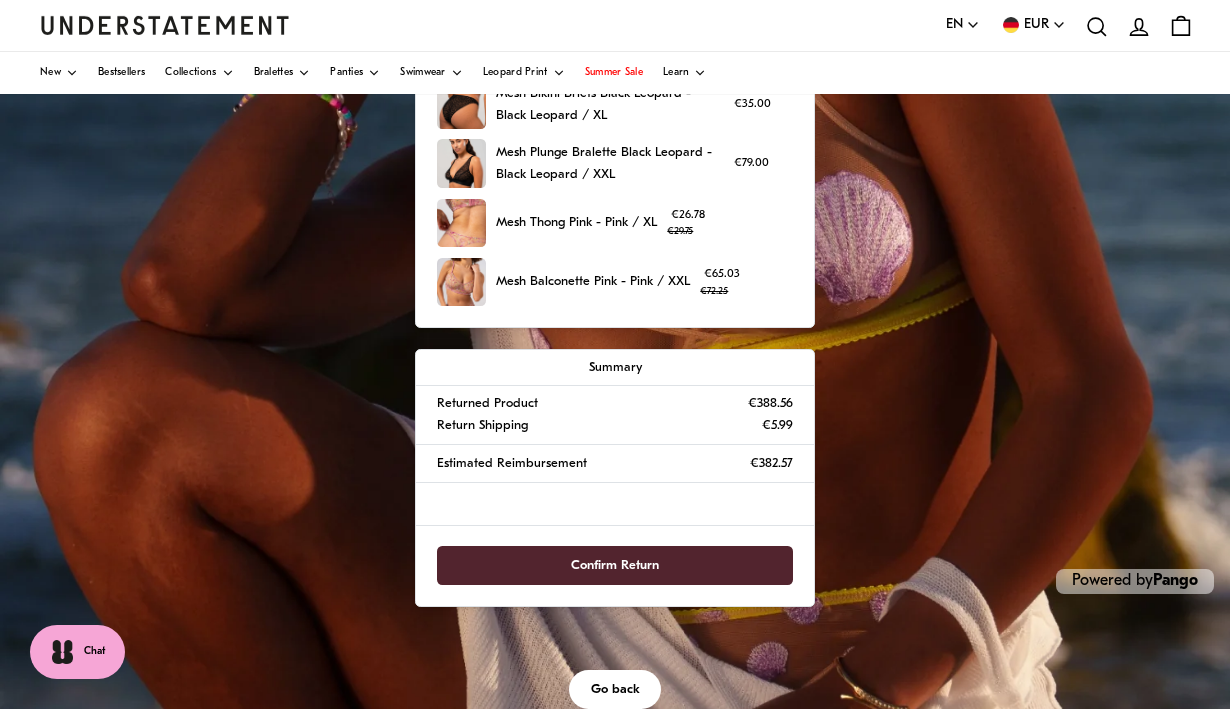 click on "Confirm Return" at bounding box center (615, 565) 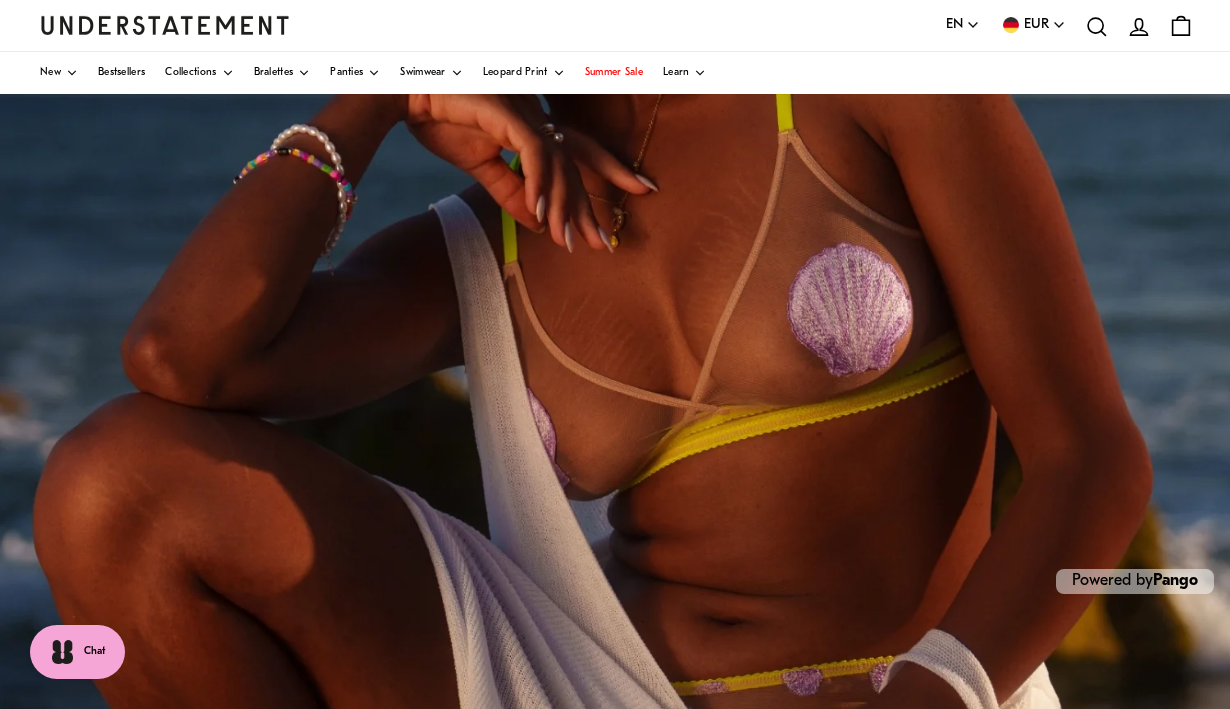 scroll, scrollTop: 0, scrollLeft: 0, axis: both 